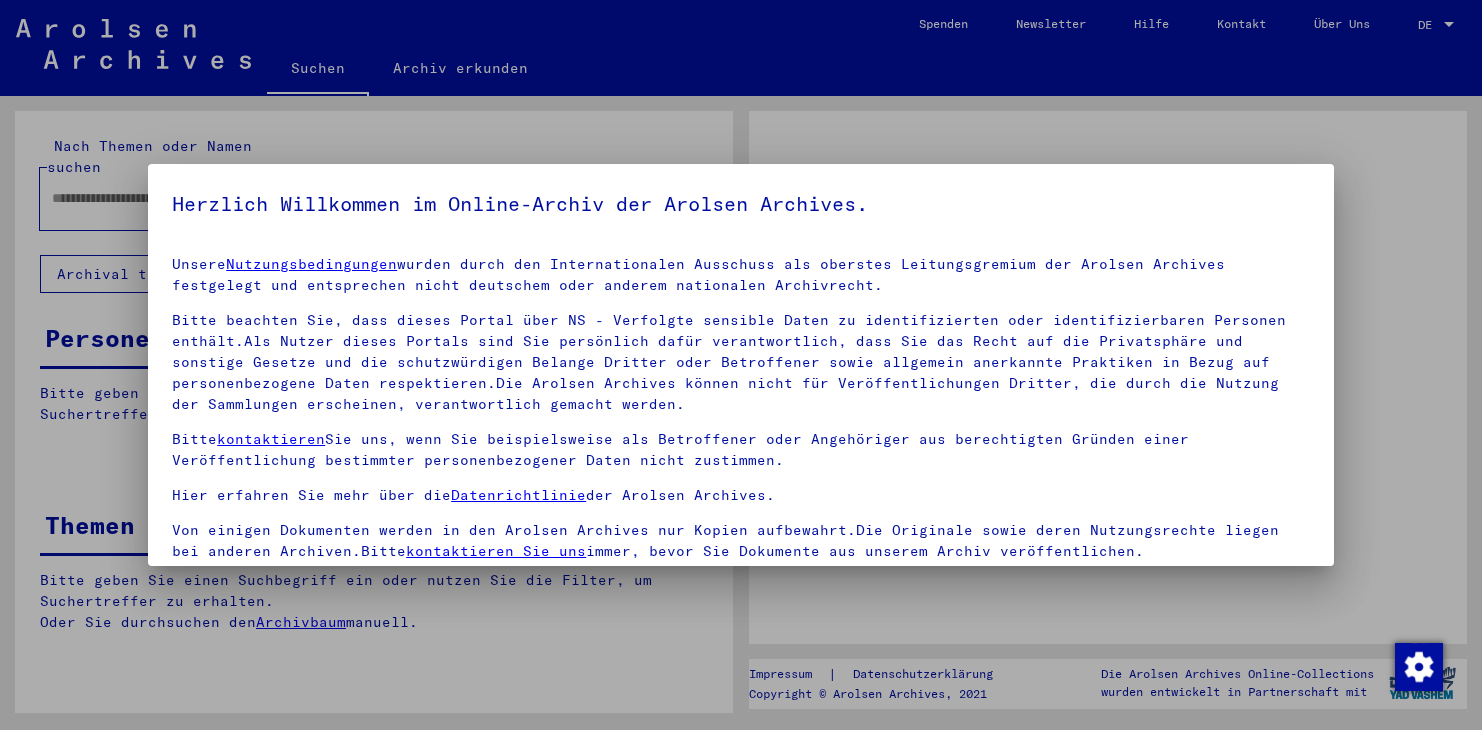 scroll, scrollTop: 0, scrollLeft: 0, axis: both 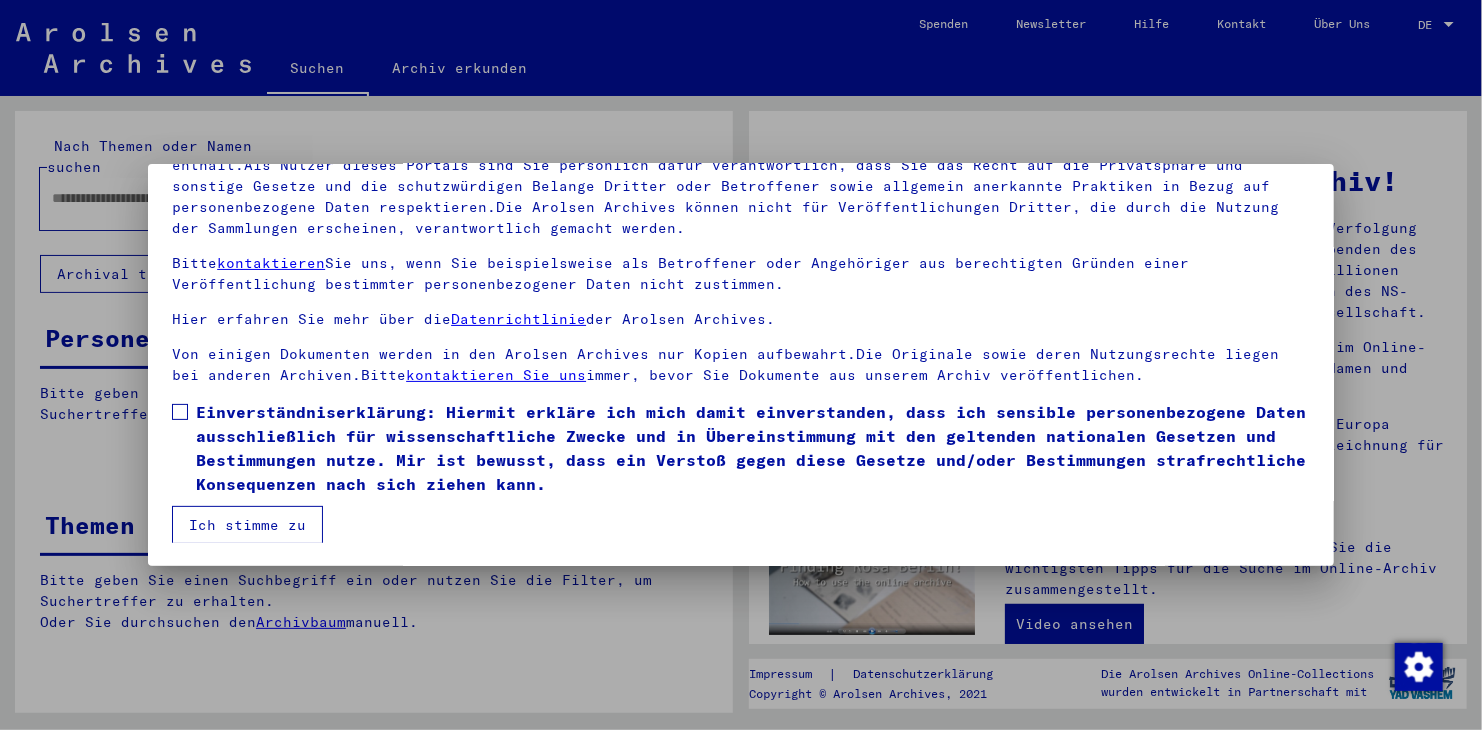 click on "Ich stimme zu" at bounding box center (247, 525) 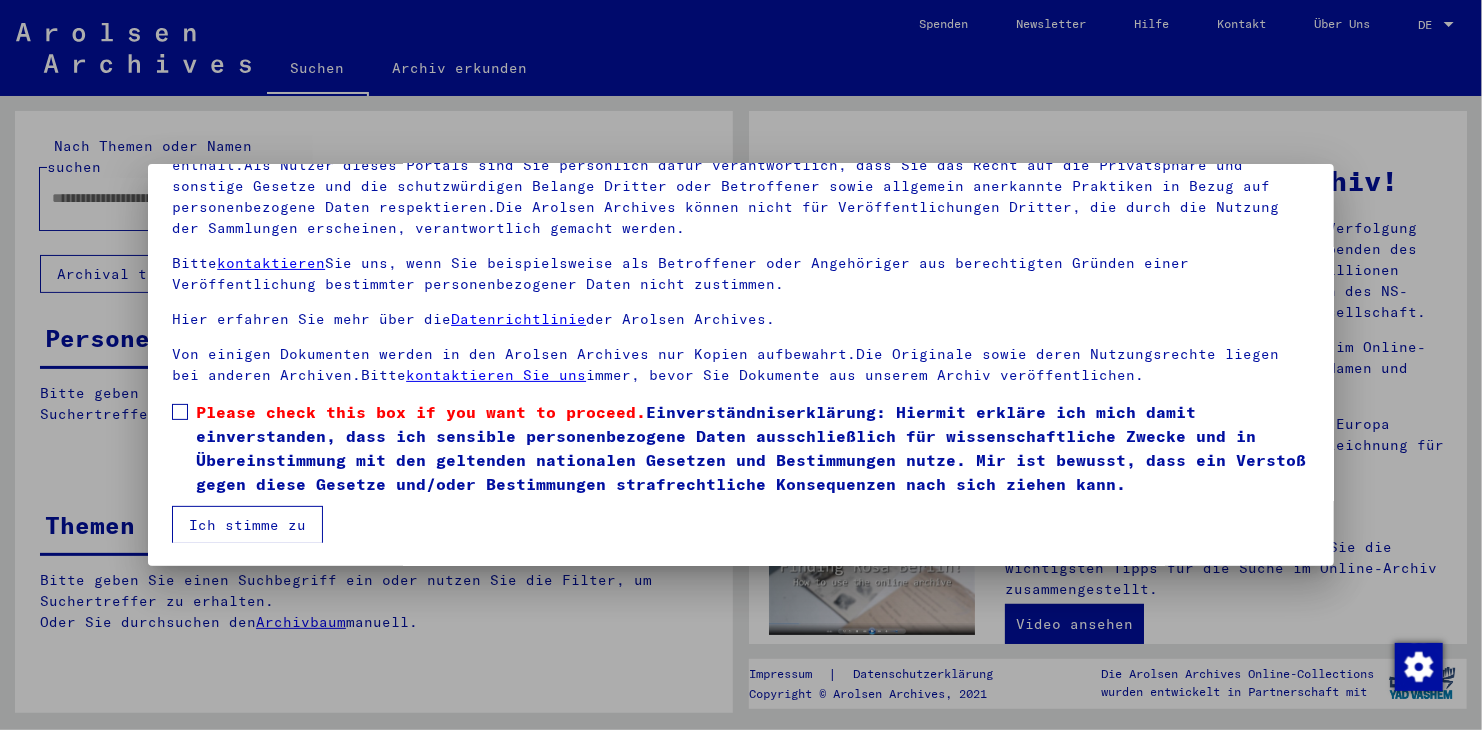 scroll, scrollTop: 5, scrollLeft: 0, axis: vertical 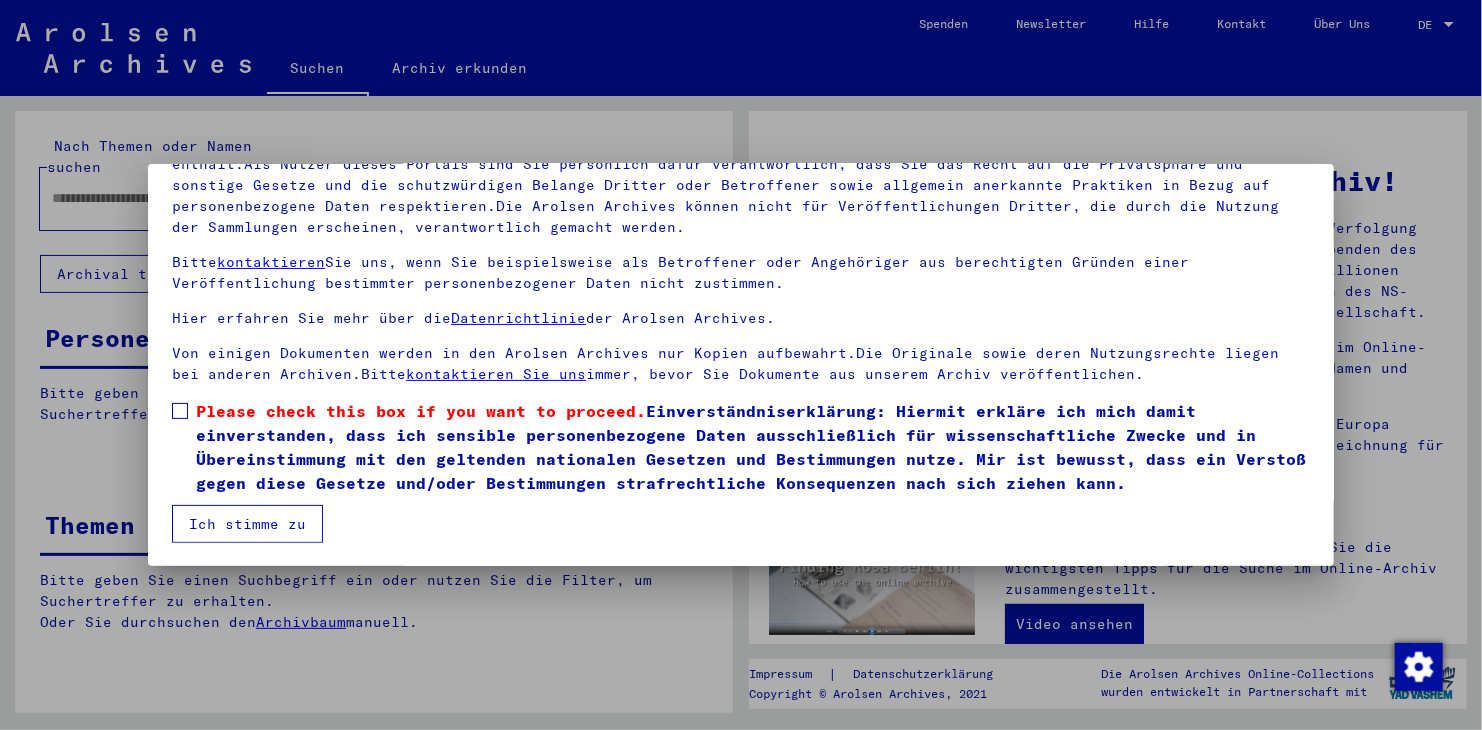 click on "Unsere  Nutzungsbedingungen  wurden durch den Internationalen Ausschuss als oberstes Leitungsgremium der Arolsen Archives festgelegt und entsprechen nicht deutschem oder anderem nationalen Archivrecht. Bitte beachten Sie, dass dieses Portal über NS - Verfolgte sensible Daten zu identifizierten oder identifizierbaren Personen enthält.Als Nutzer dieses Portals sind Sie persönlich dafür verantwortlich, dass Sie das Recht auf die Privatsphäre und sonstige Gesetze und die schutzwürdigen Belange Dritter oder Betroffener sowie allgemein anerkannte Praktiken in Bezug auf personenbezogene Daten respektieren.Die Arolsen Archives können nicht für Veröffentlichungen Dritter, die durch die Nutzung der Sammlungen erscheinen, verantwortlich gemacht werden. Bitte  kontaktieren  Sie uns, wenn Sie beispielsweise als Betroffener oder Angehöriger aus berechtigten Gründen einer Veröffentlichung bestimmter personenbezogener Daten nicht zustimmen. Hier erfahren Sie mehr über die  Datenrichtlinie  der Arolsen Archives." at bounding box center (741, 305) 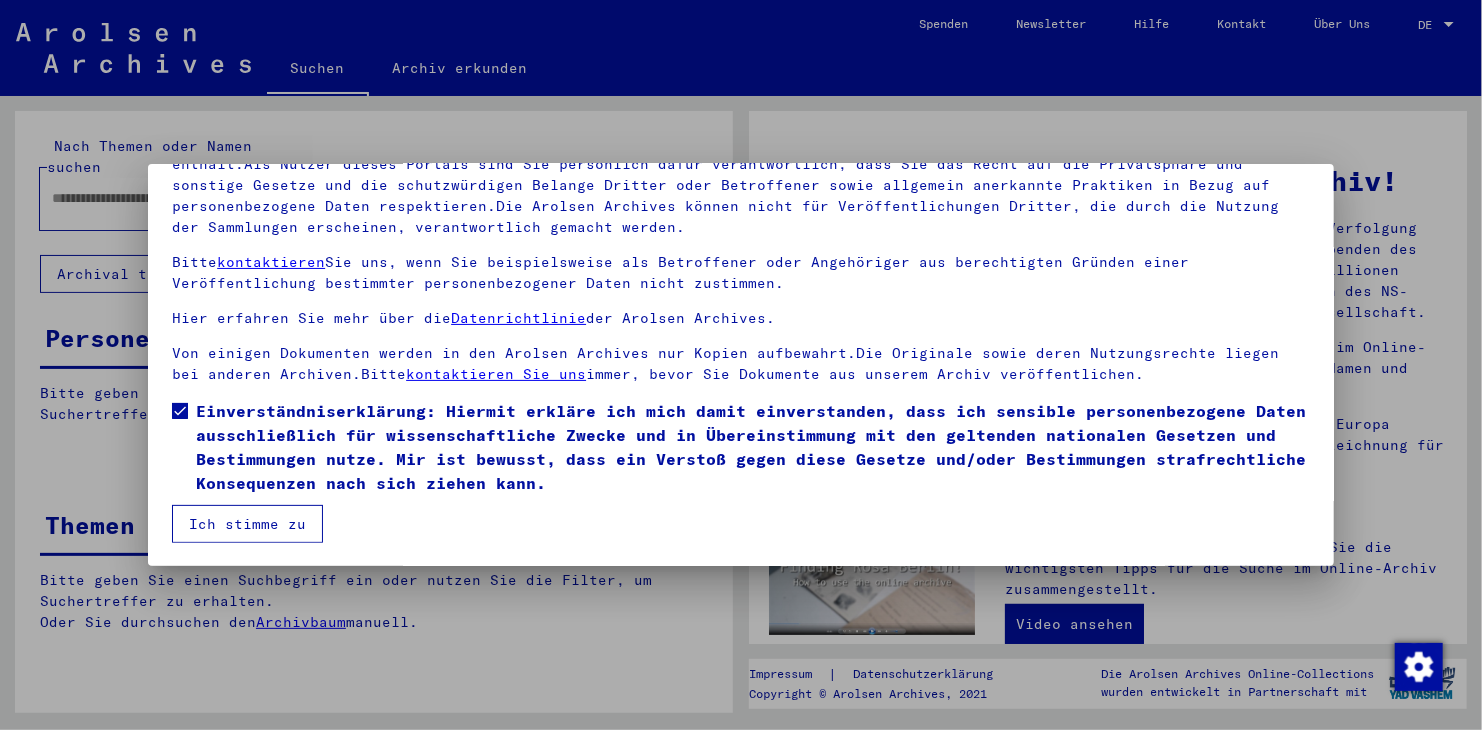 click on "Ich stimme zu" at bounding box center [247, 524] 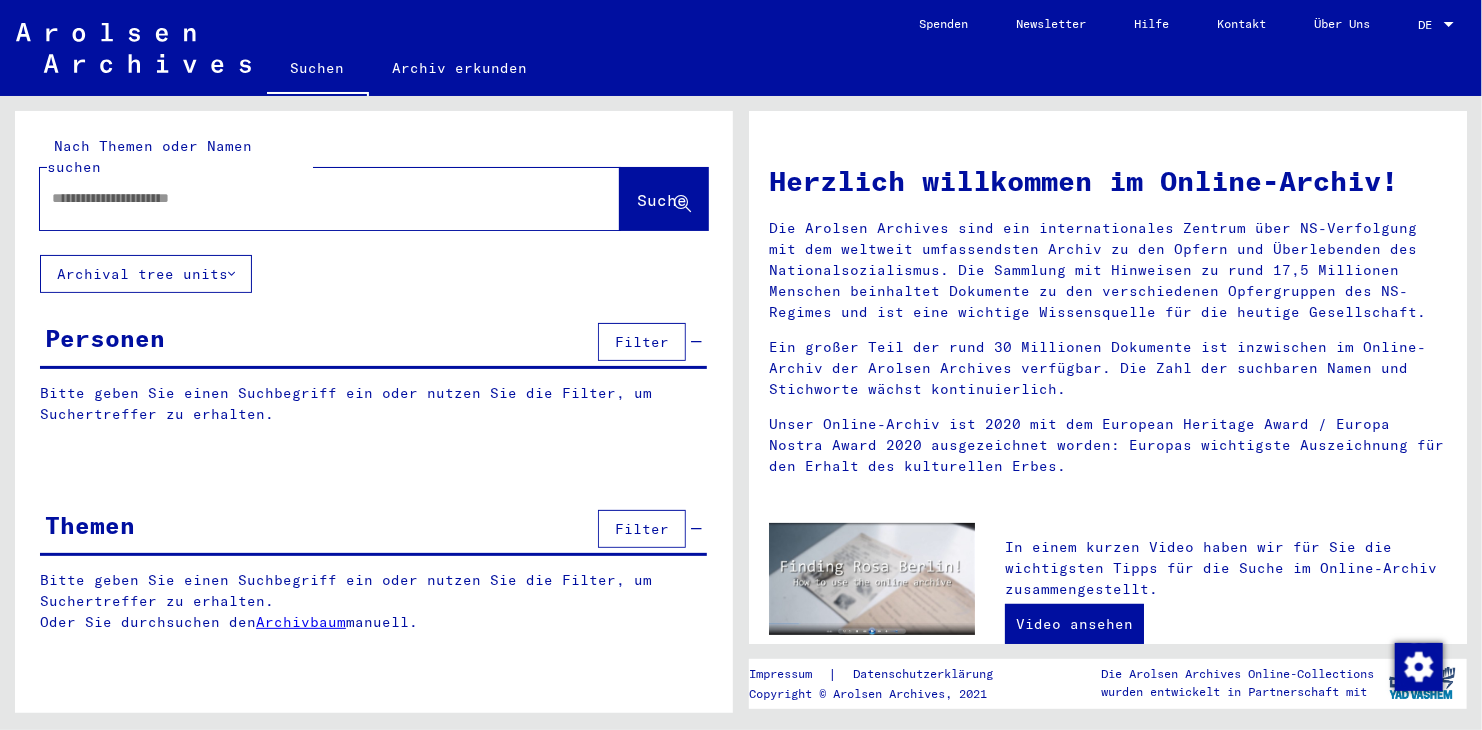 drag, startPoint x: 1441, startPoint y: 53, endPoint x: 1440, endPoint y: 23, distance: 30.016663 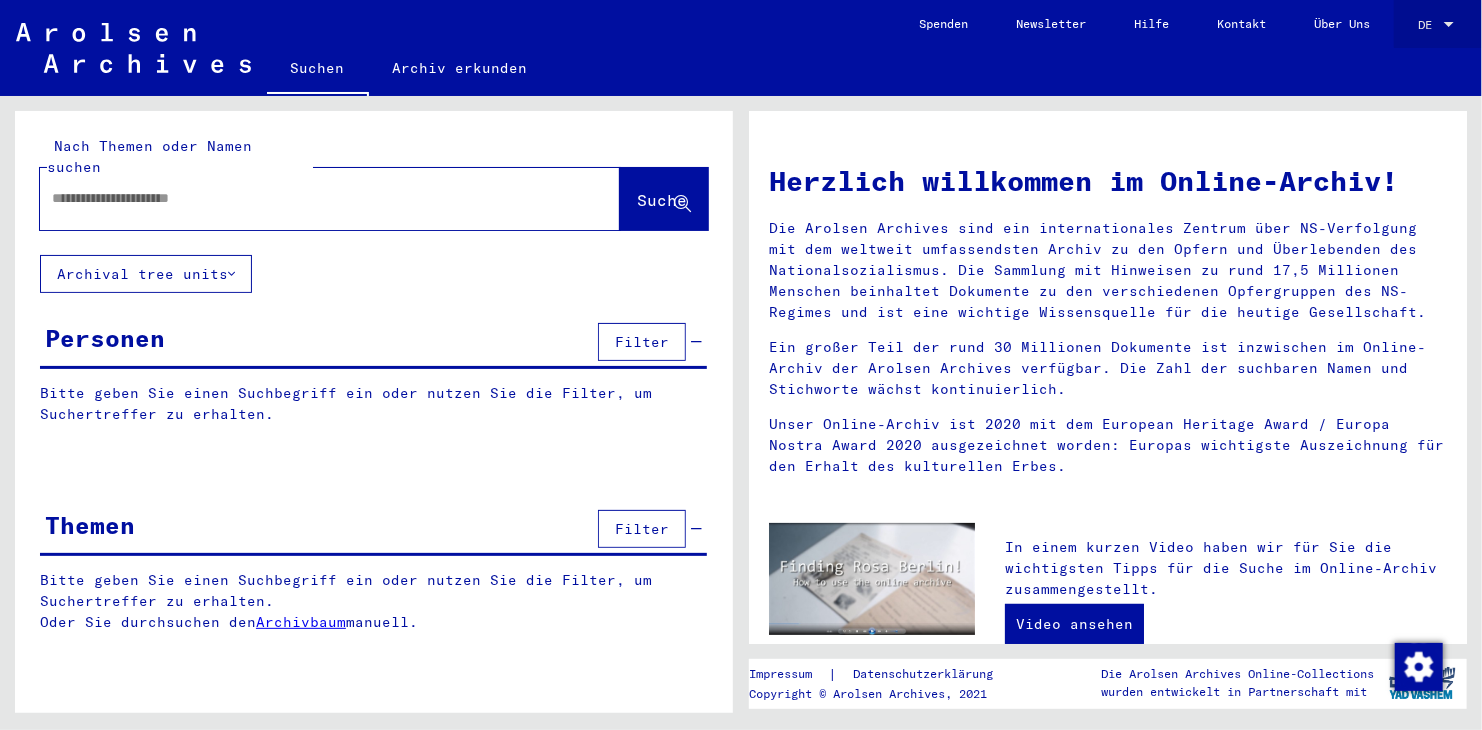 click on "DE" at bounding box center (1438, 25) 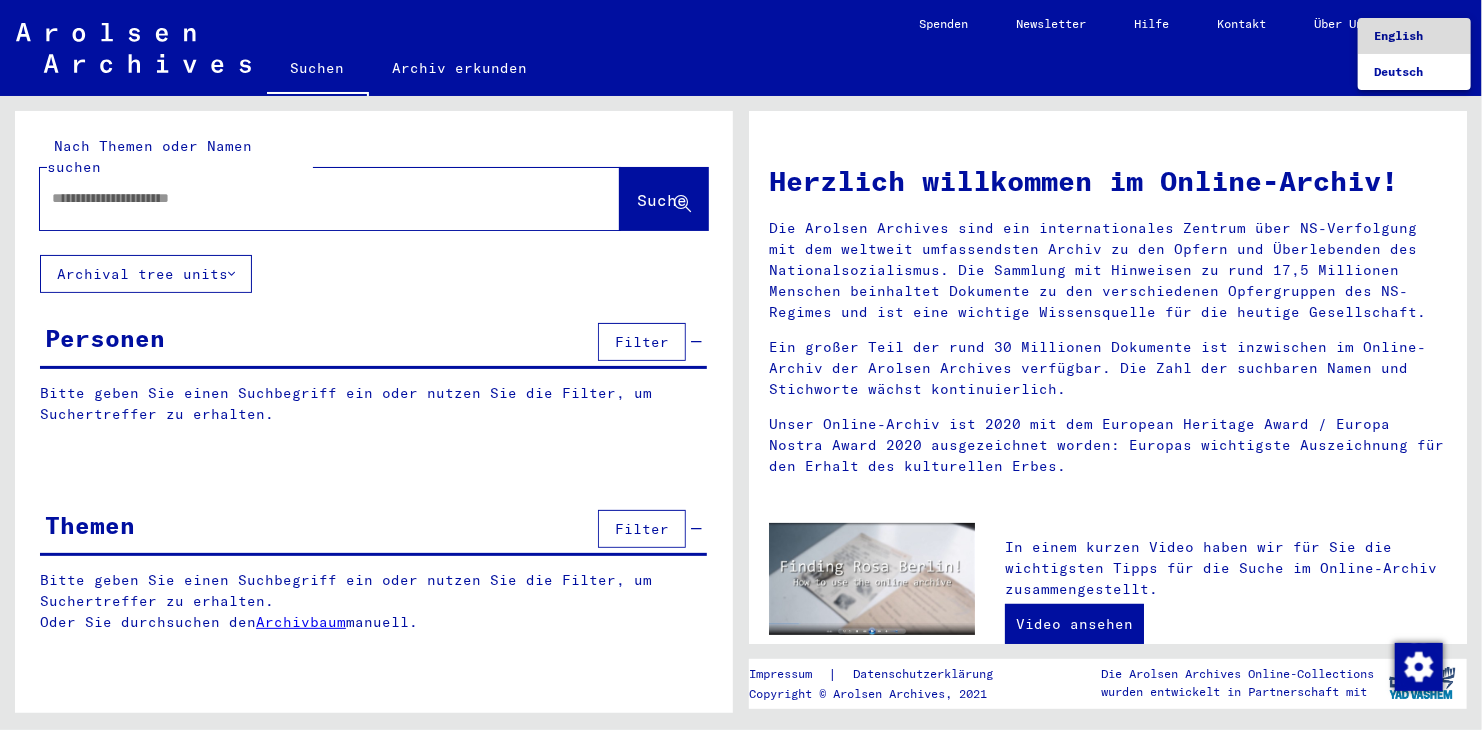click on "English" at bounding box center (1398, 35) 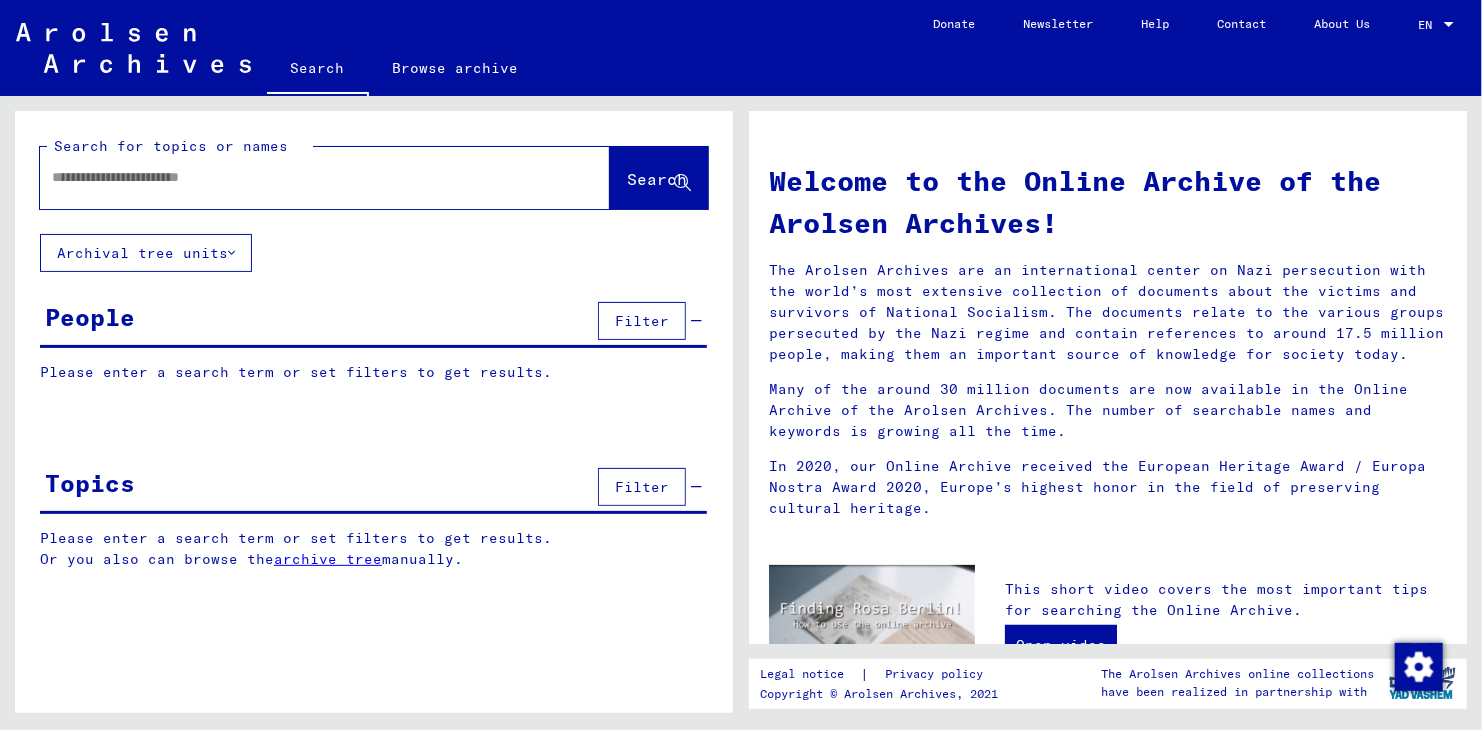 click on "Search for topics or names  Search" 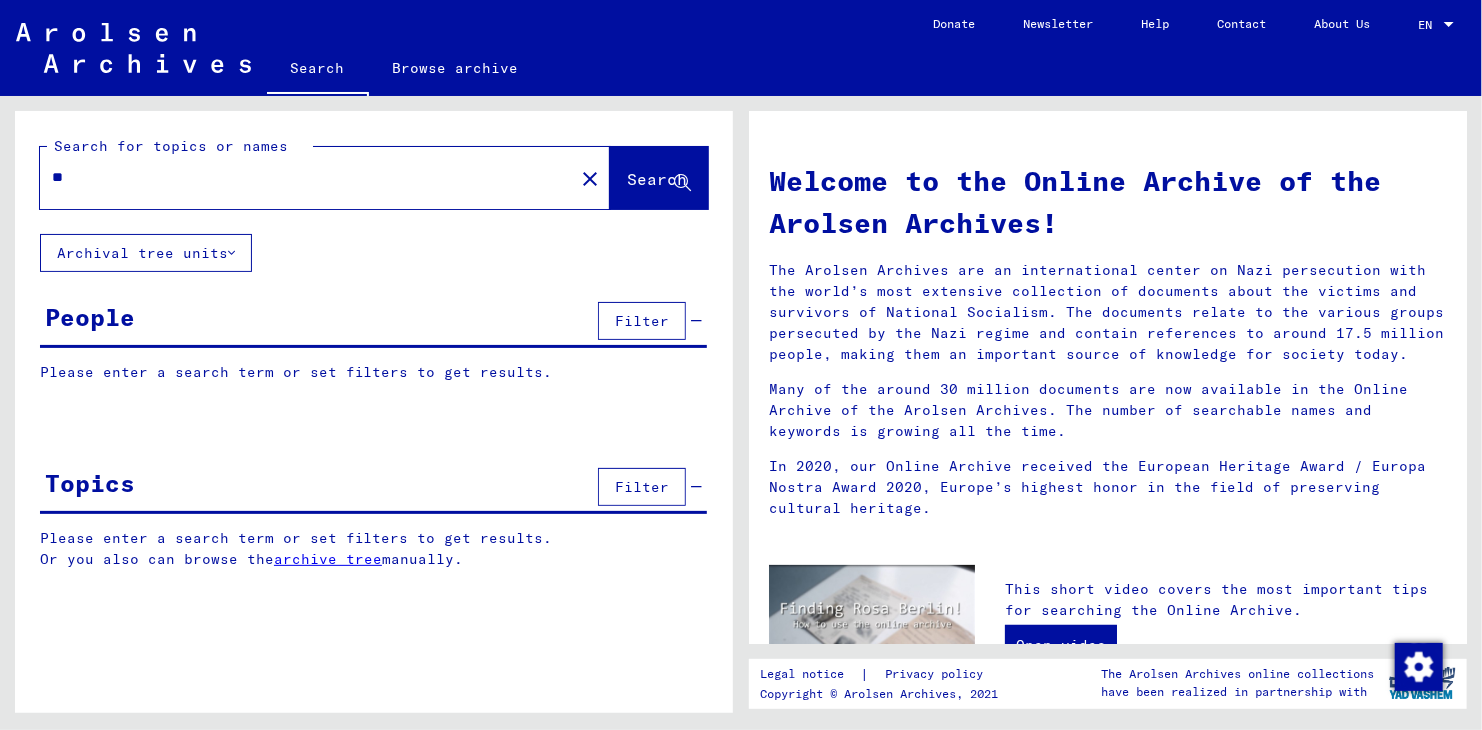 type on "*" 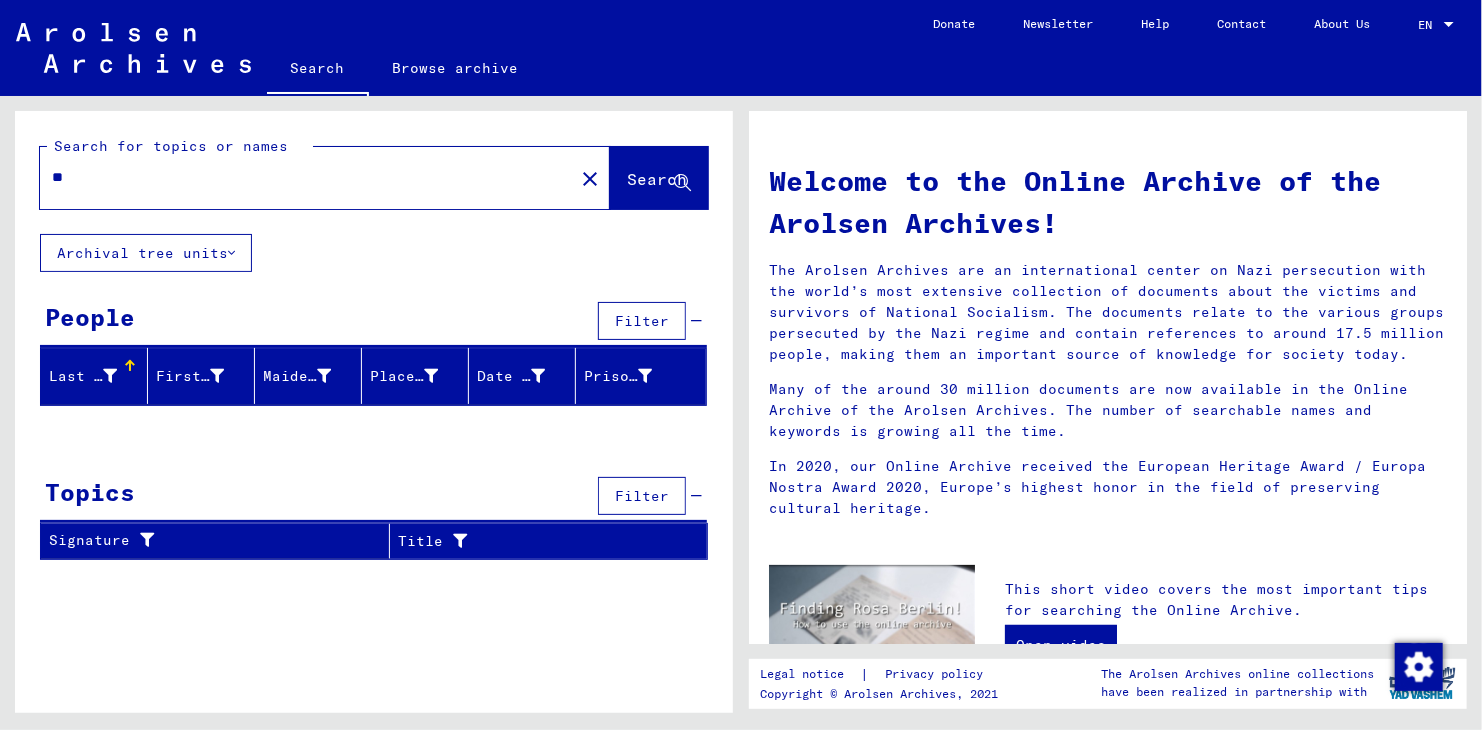 type on "*" 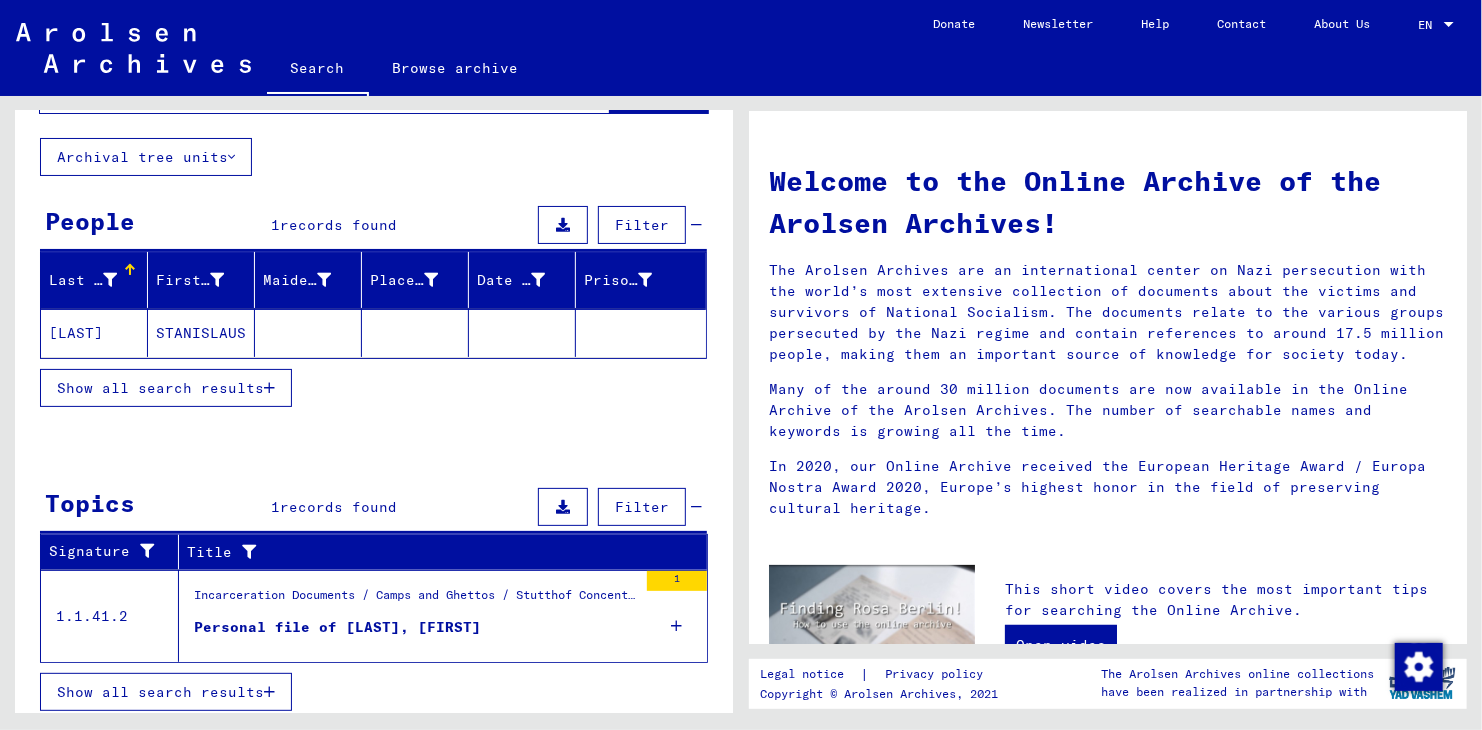 scroll, scrollTop: 99, scrollLeft: 0, axis: vertical 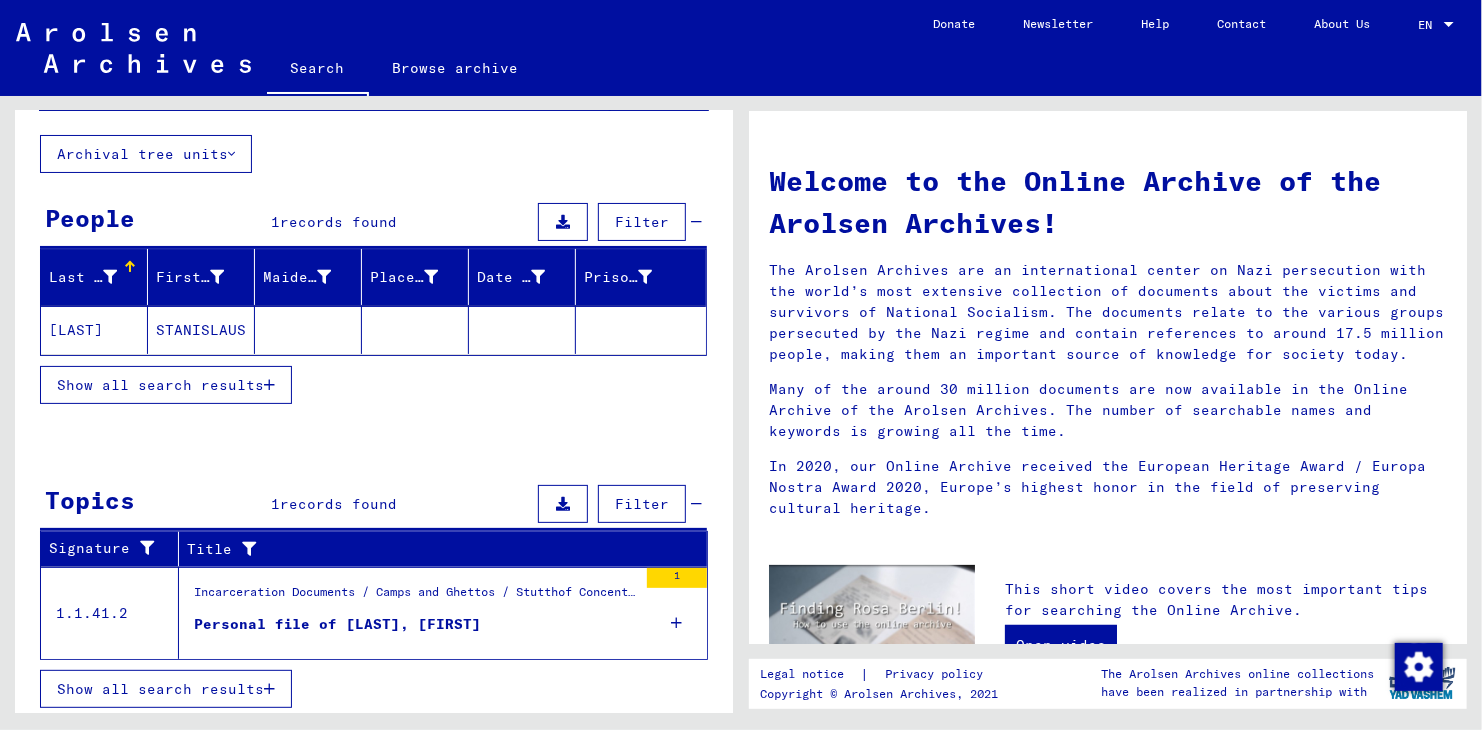 click on "STANISLAUS" 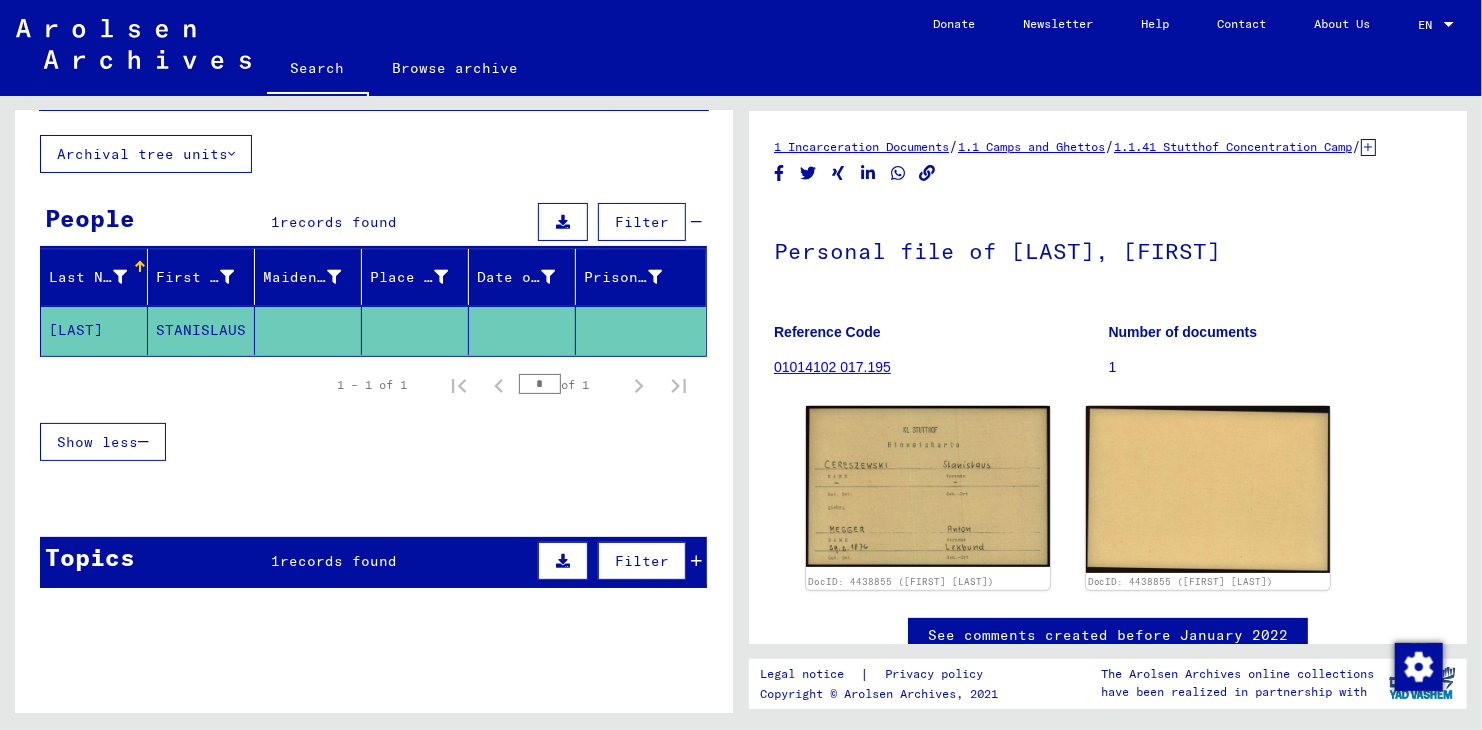 scroll, scrollTop: 0, scrollLeft: 0, axis: both 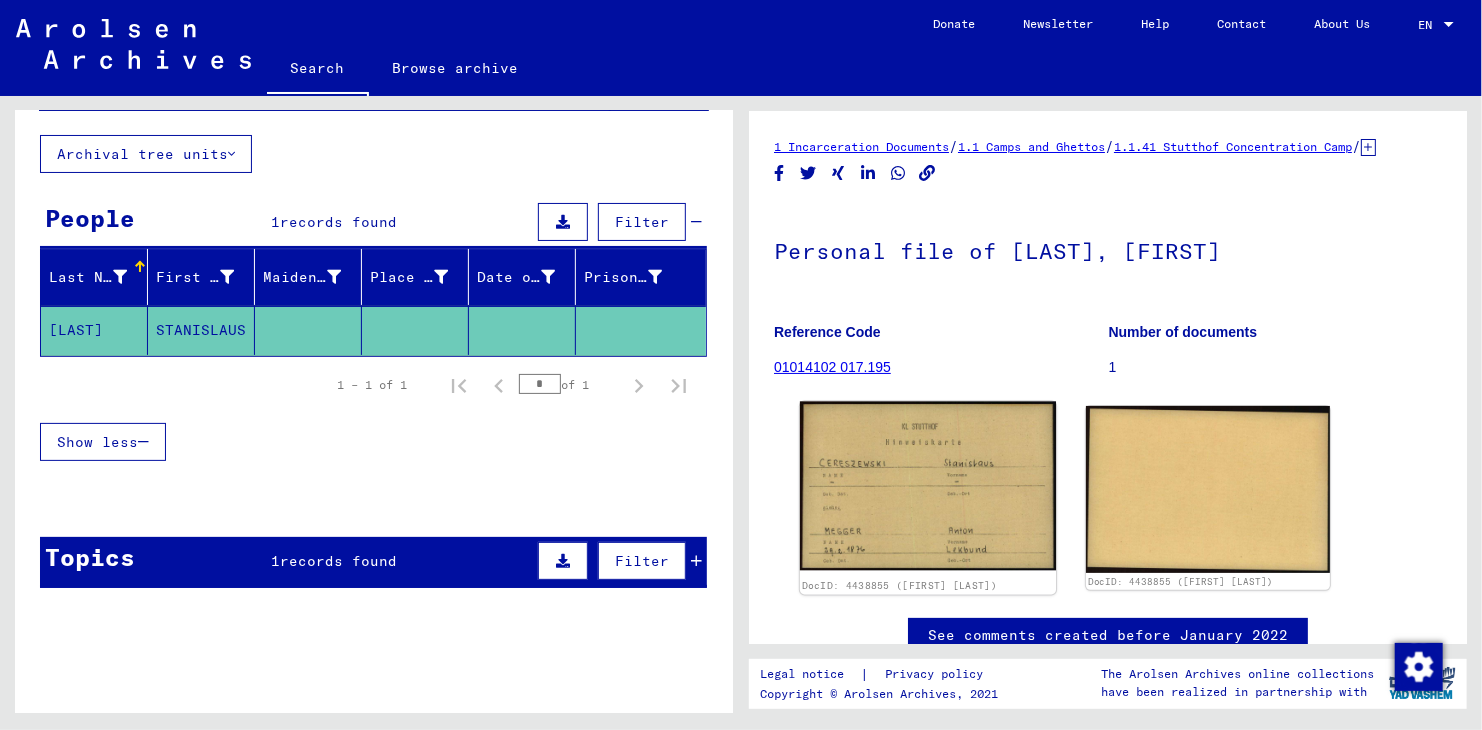 click 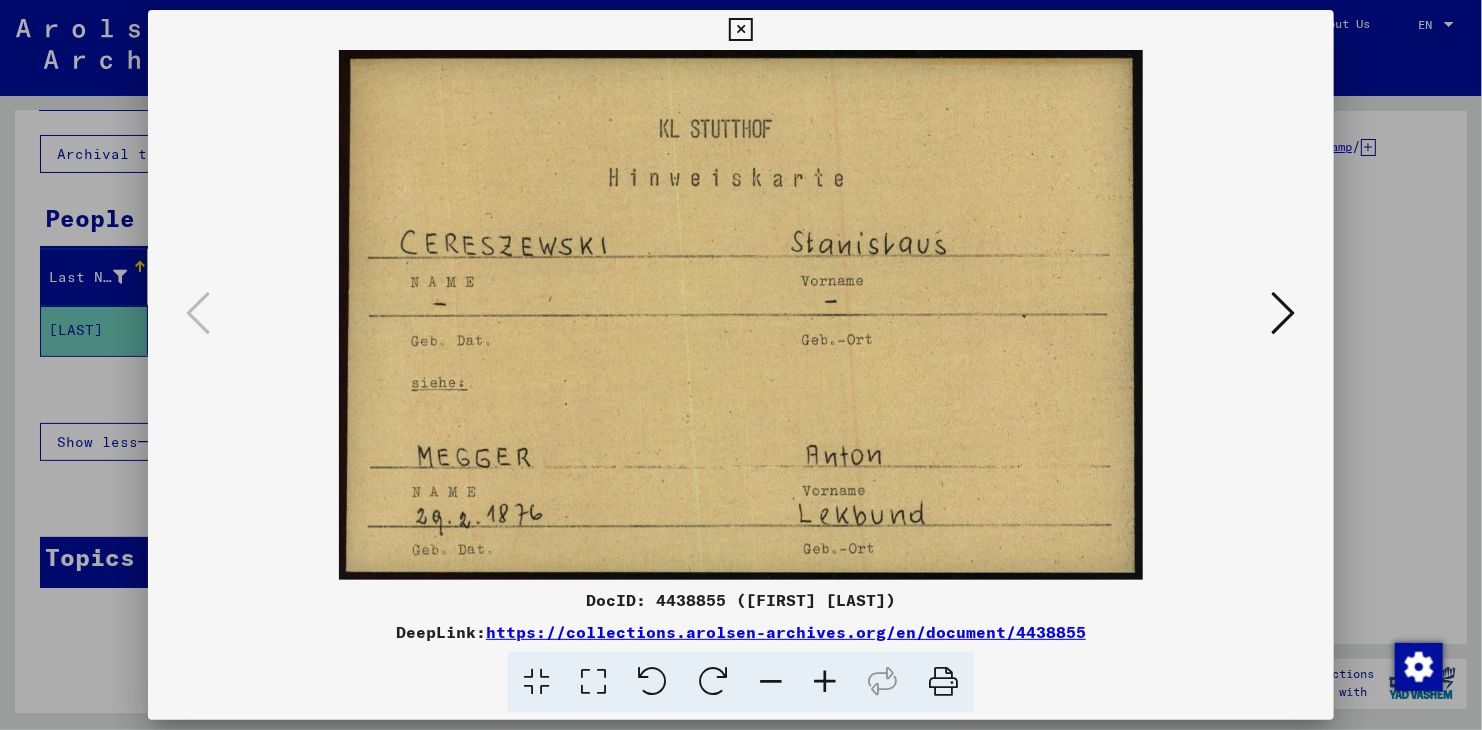 click at bounding box center [1284, 313] 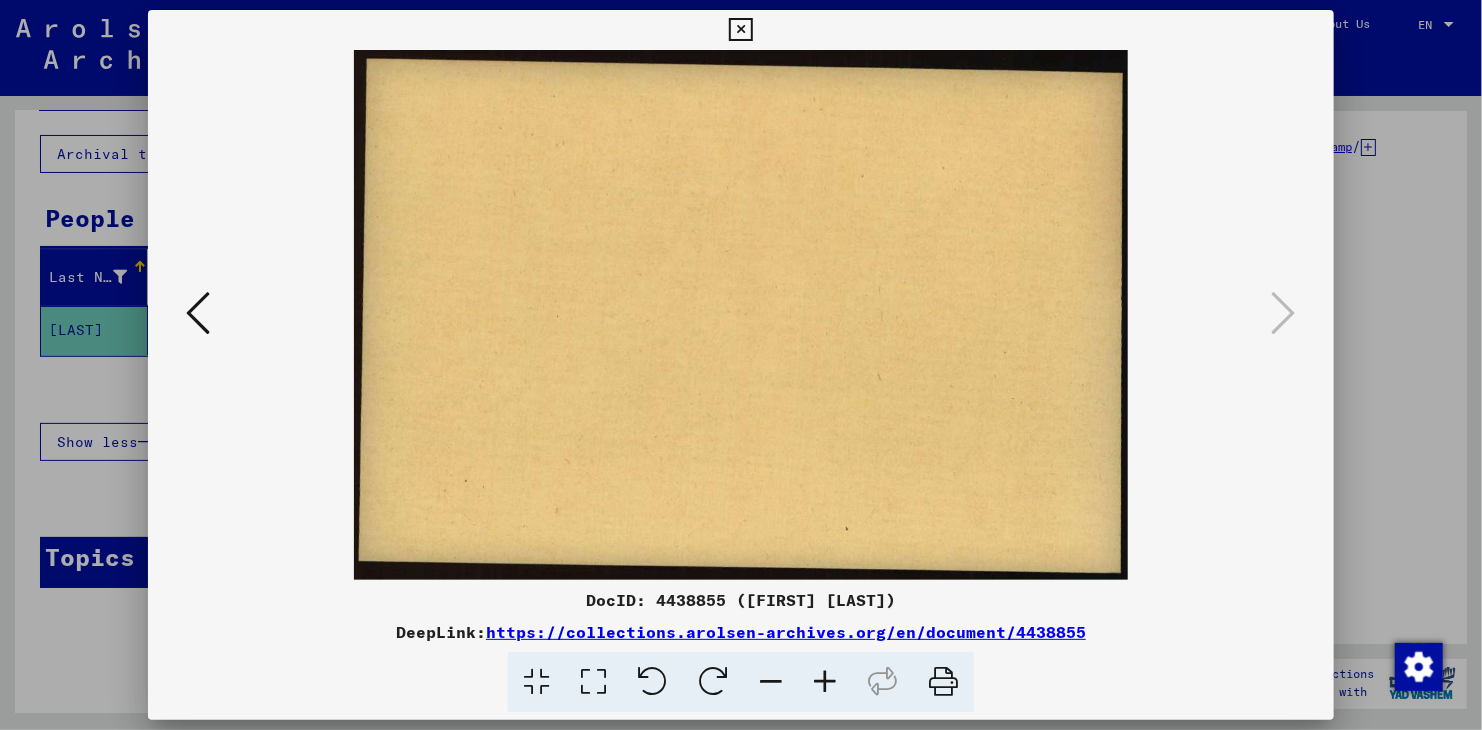 click at bounding box center [198, 313] 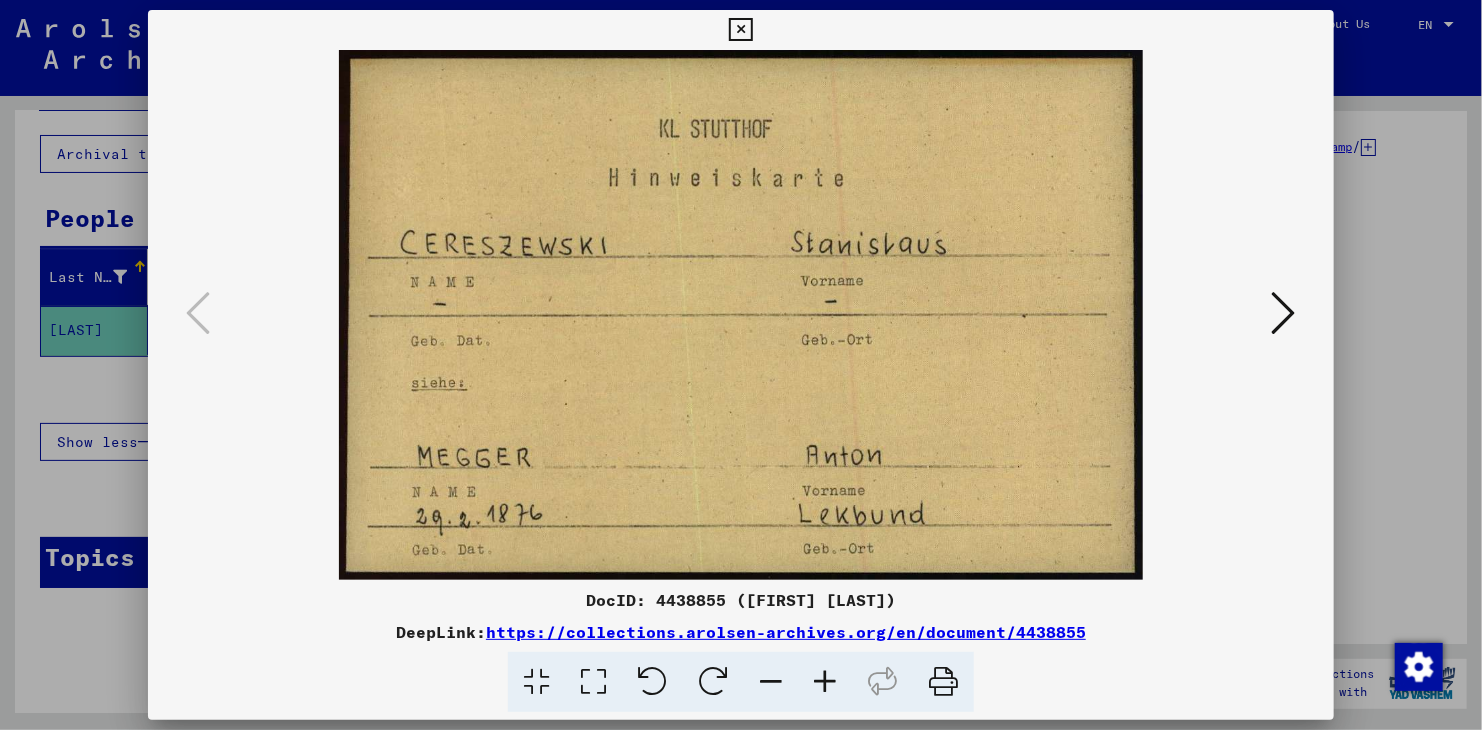 click on "https://collections.arolsen-archives.org/en/document/4438855" at bounding box center (786, 632) 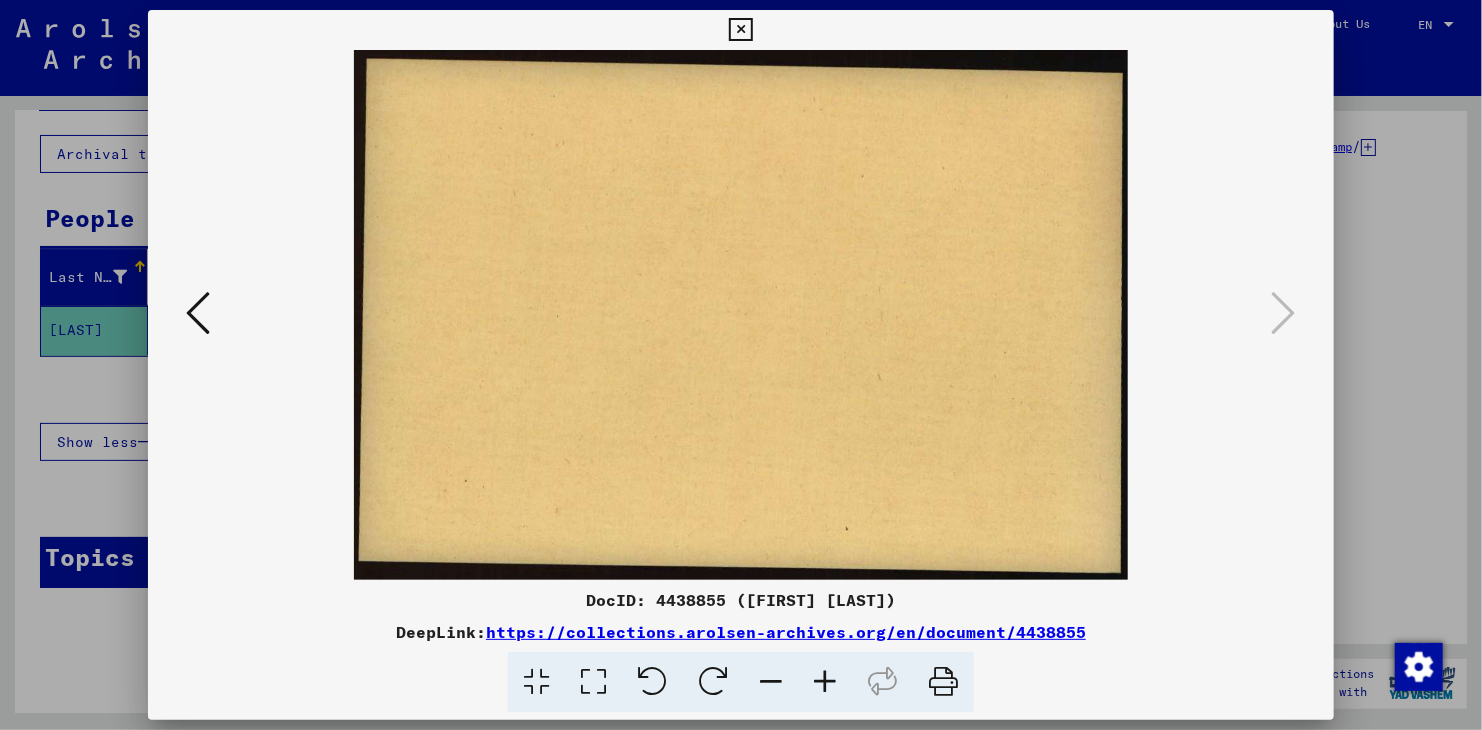click at bounding box center (741, 315) 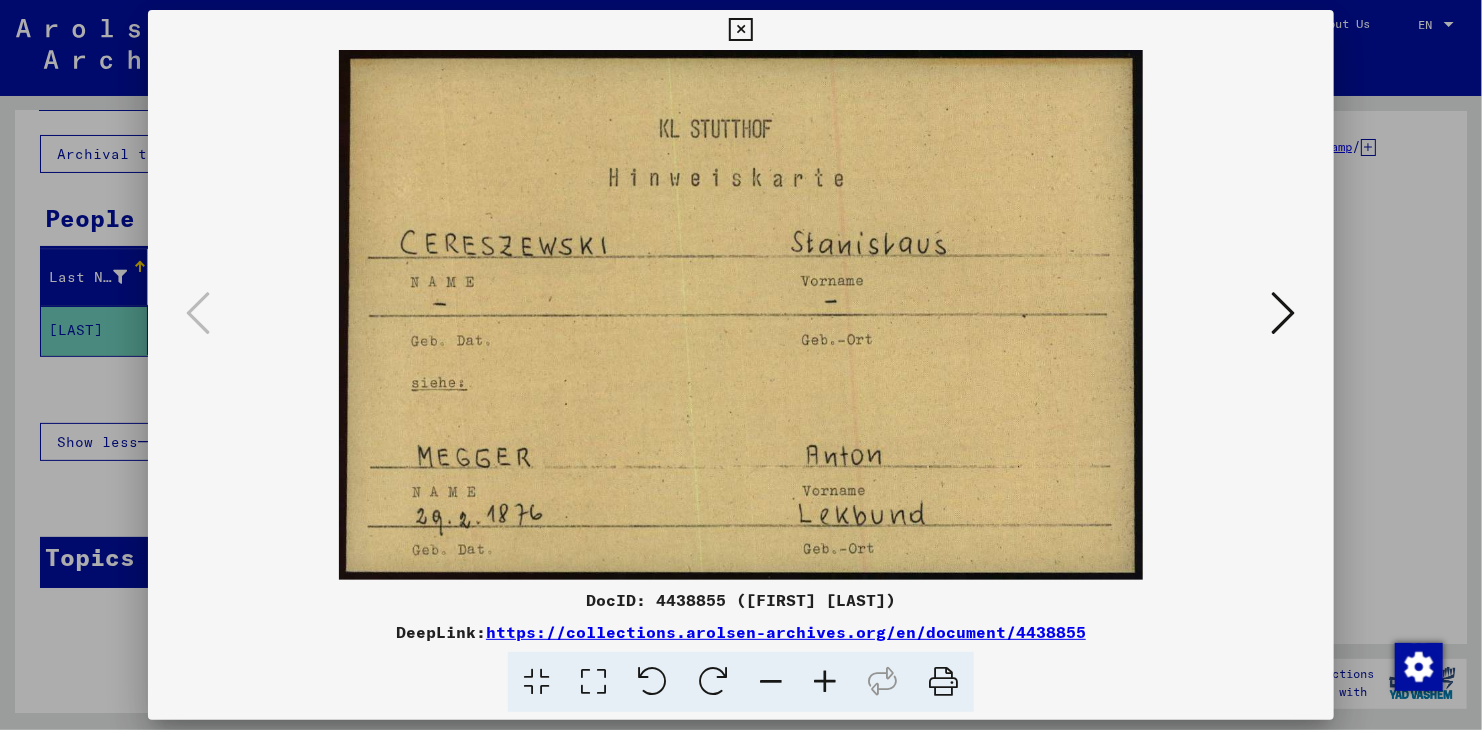 click at bounding box center [1284, 313] 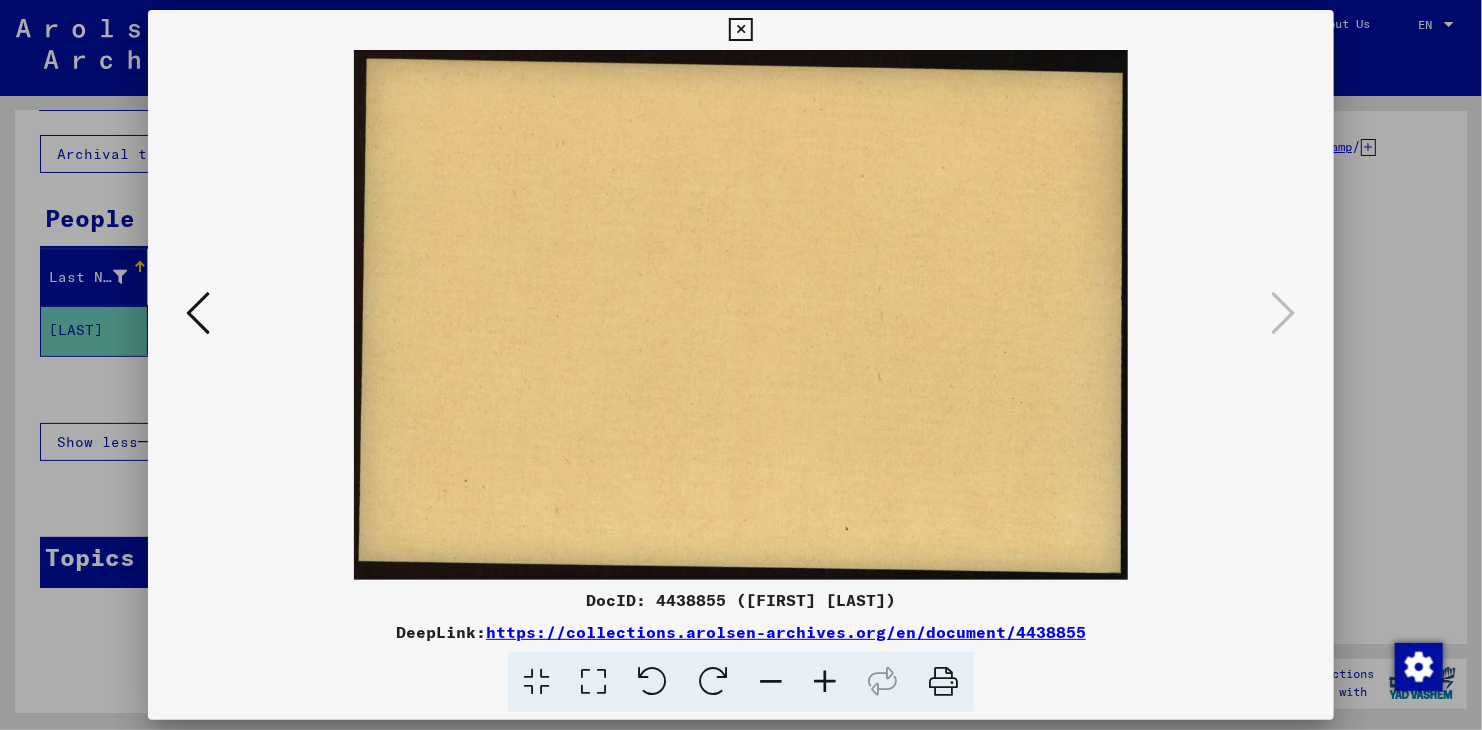 click at bounding box center (740, 30) 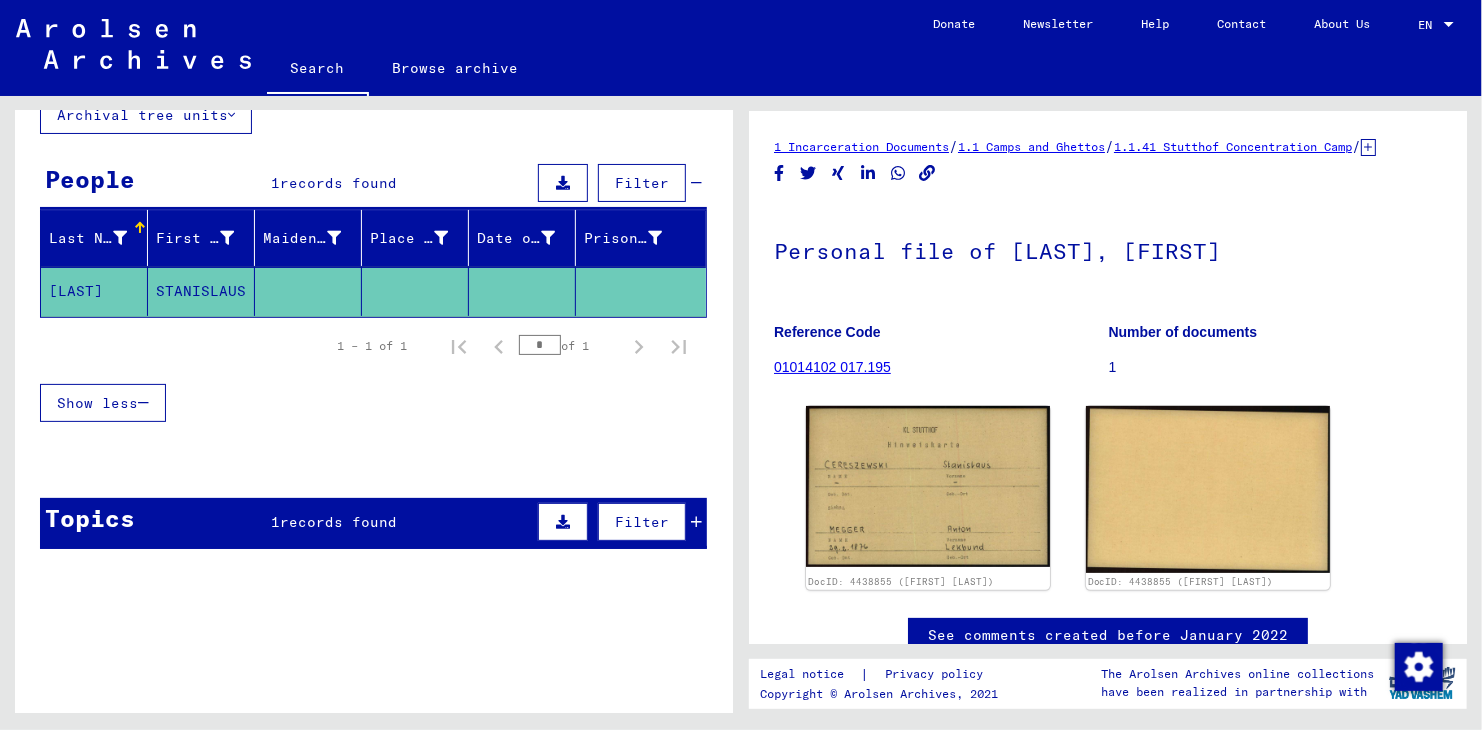 scroll, scrollTop: 140, scrollLeft: 0, axis: vertical 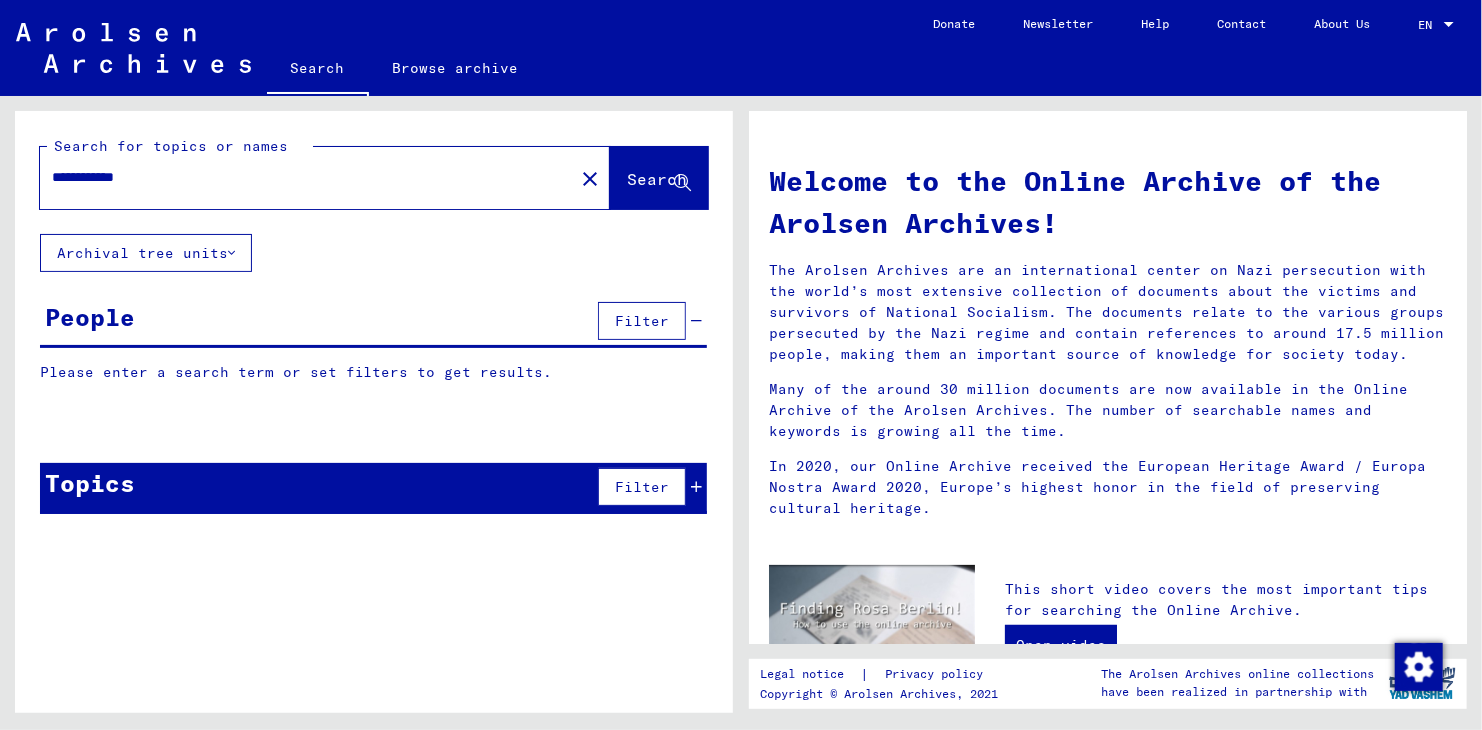 drag, startPoint x: 313, startPoint y: 185, endPoint x: 0, endPoint y: 171, distance: 313.31296 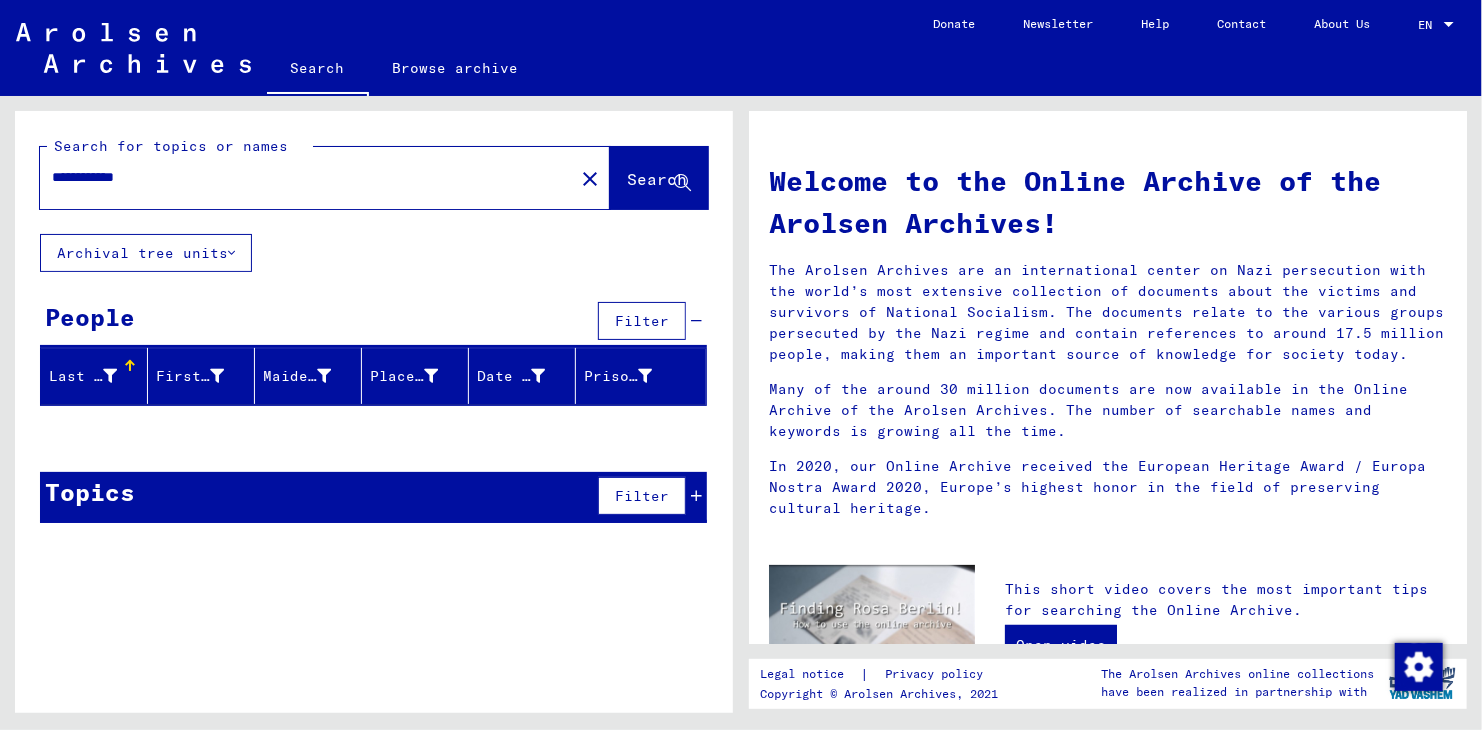 drag, startPoint x: 223, startPoint y: 174, endPoint x: -53, endPoint y: 119, distance: 281.42673 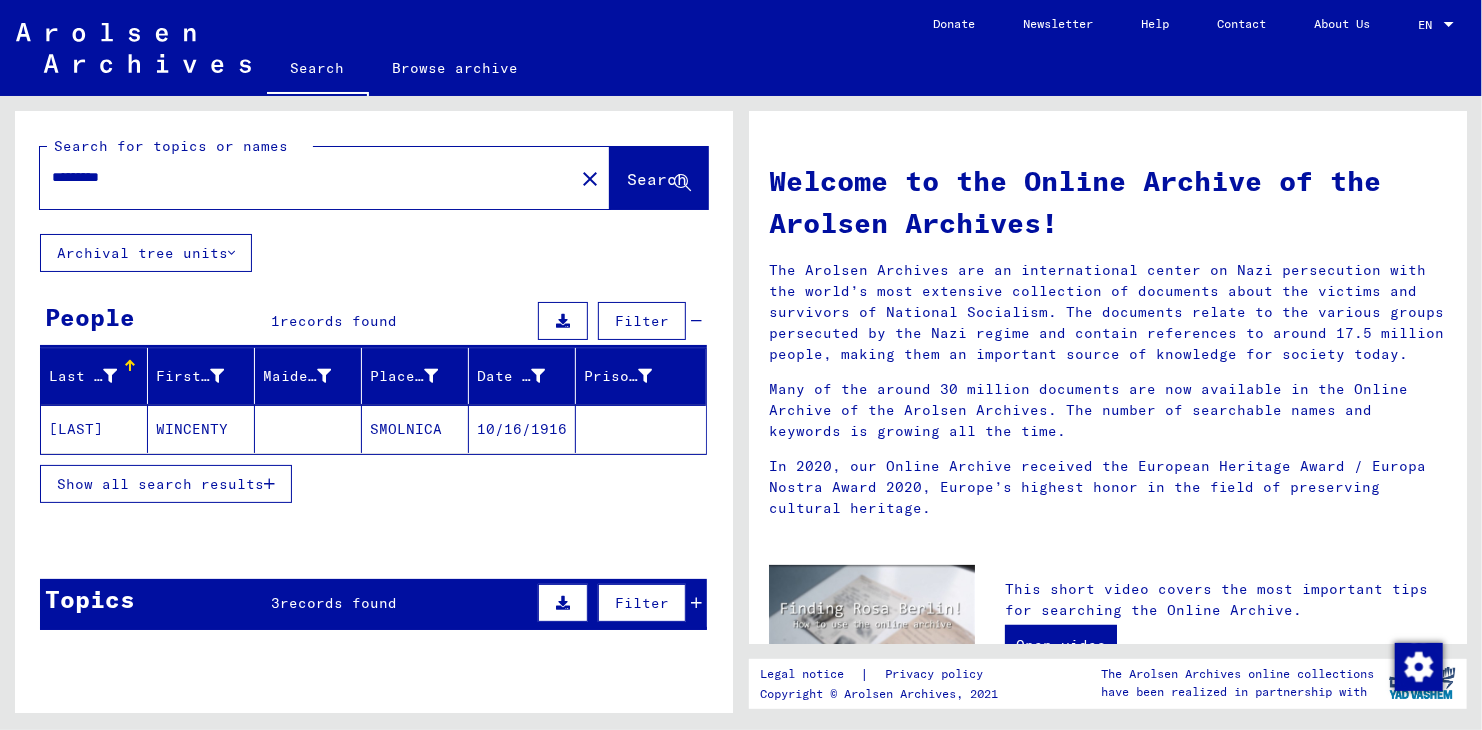 drag, startPoint x: 251, startPoint y: 181, endPoint x: -53, endPoint y: 211, distance: 305.47668 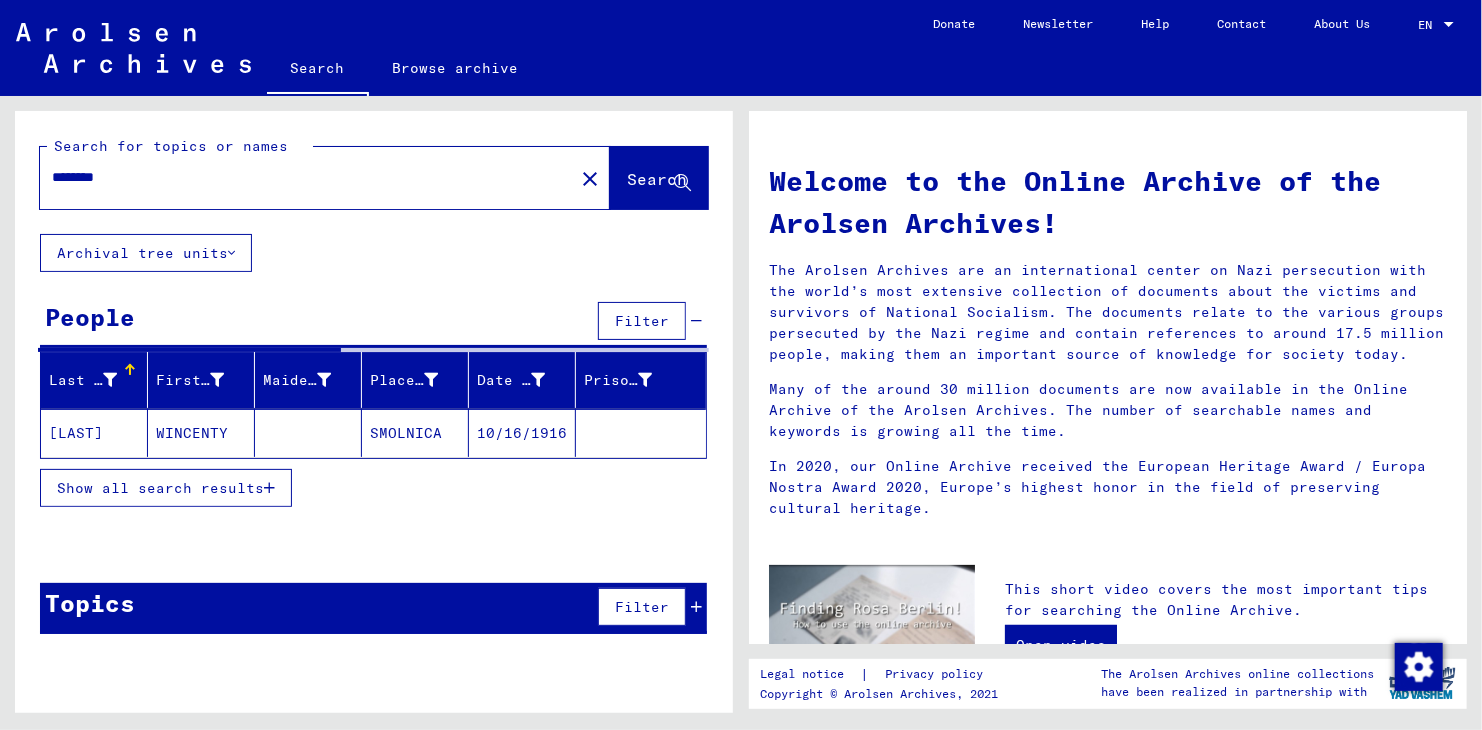 type on "********" 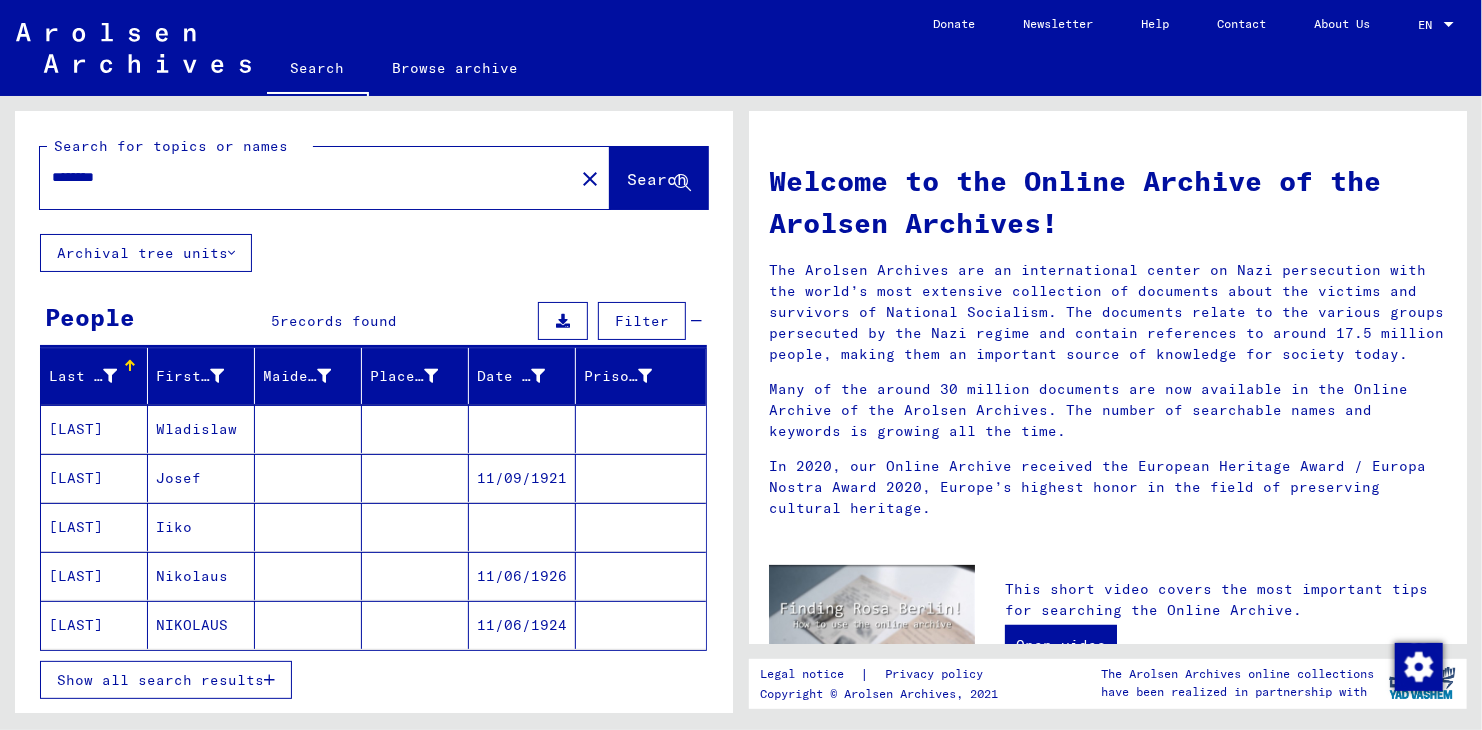 click on "Nikolaus" at bounding box center [201, 625] 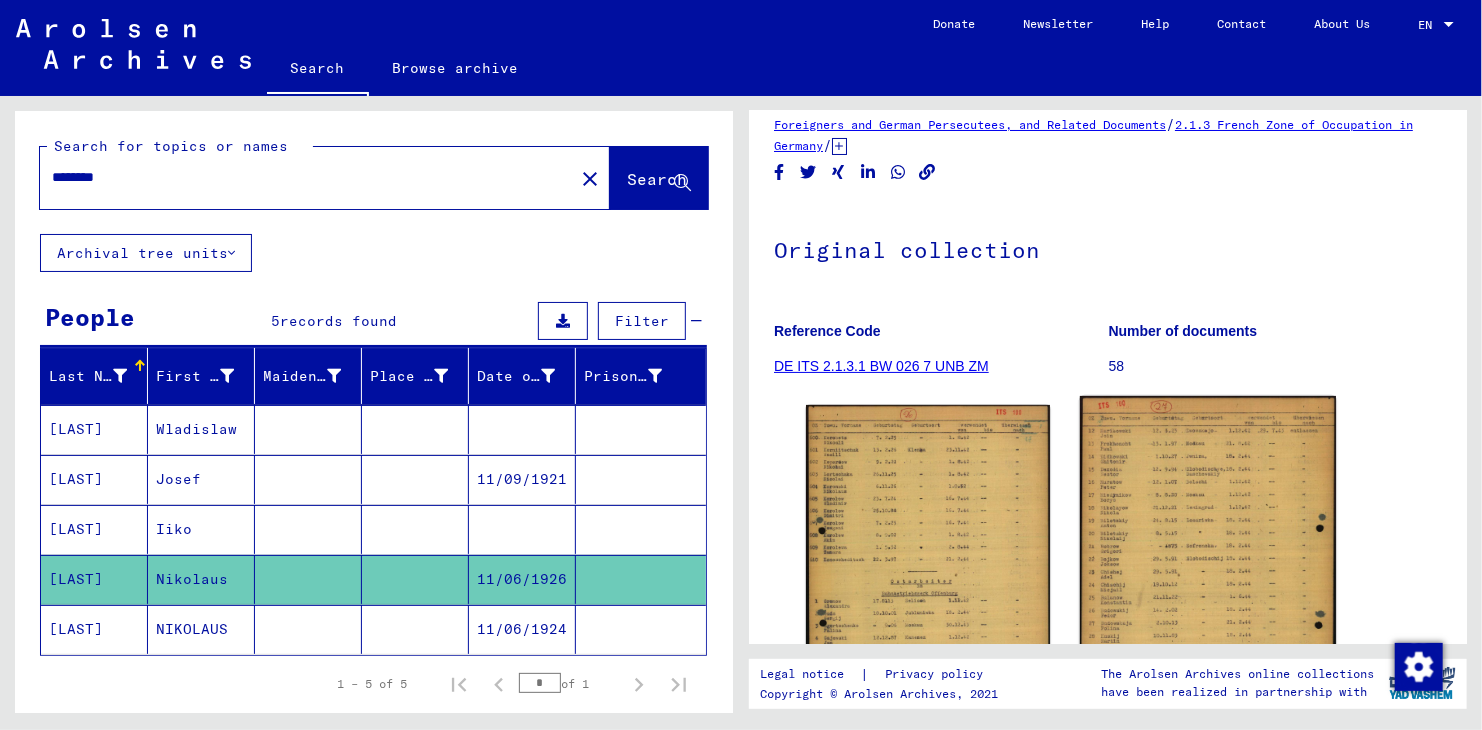 scroll, scrollTop: 100, scrollLeft: 0, axis: vertical 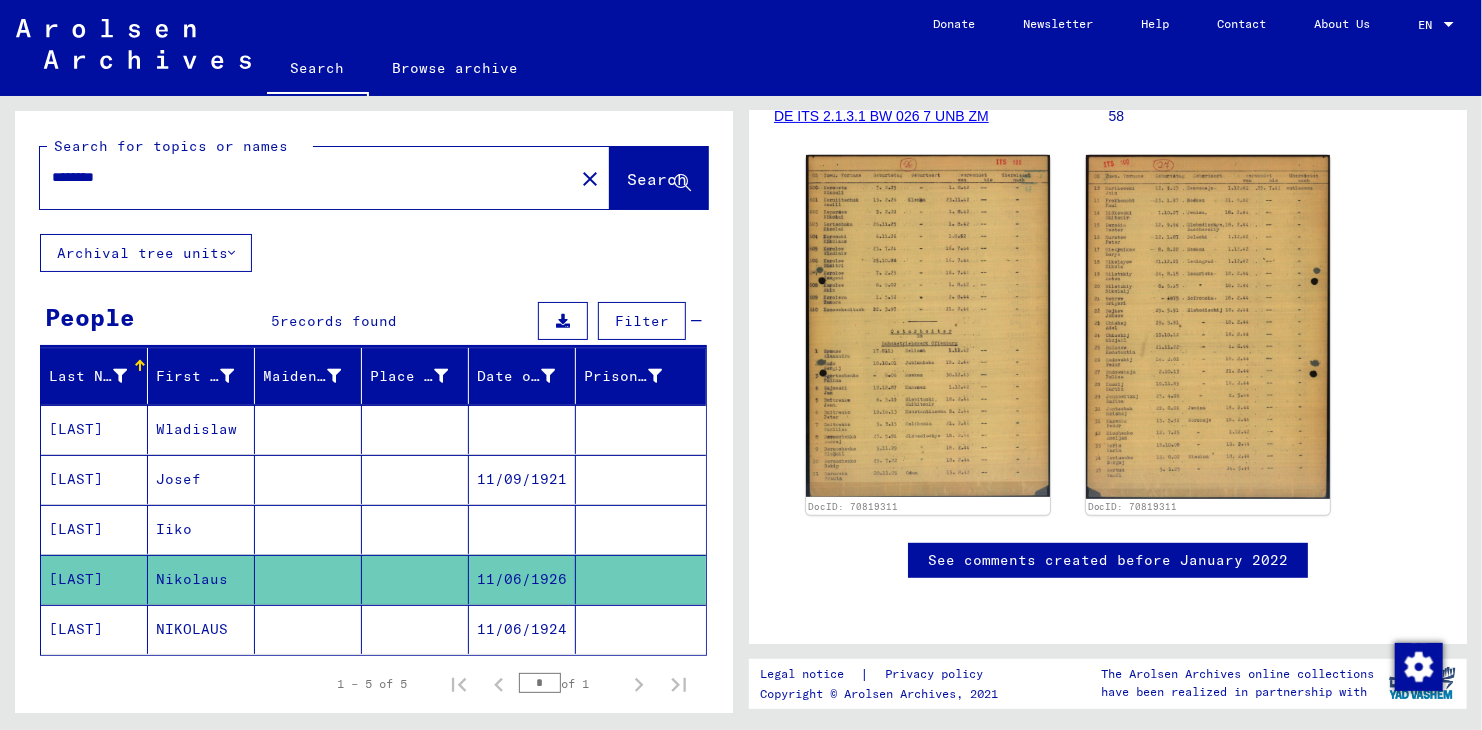 click on "NIKOLAUS" 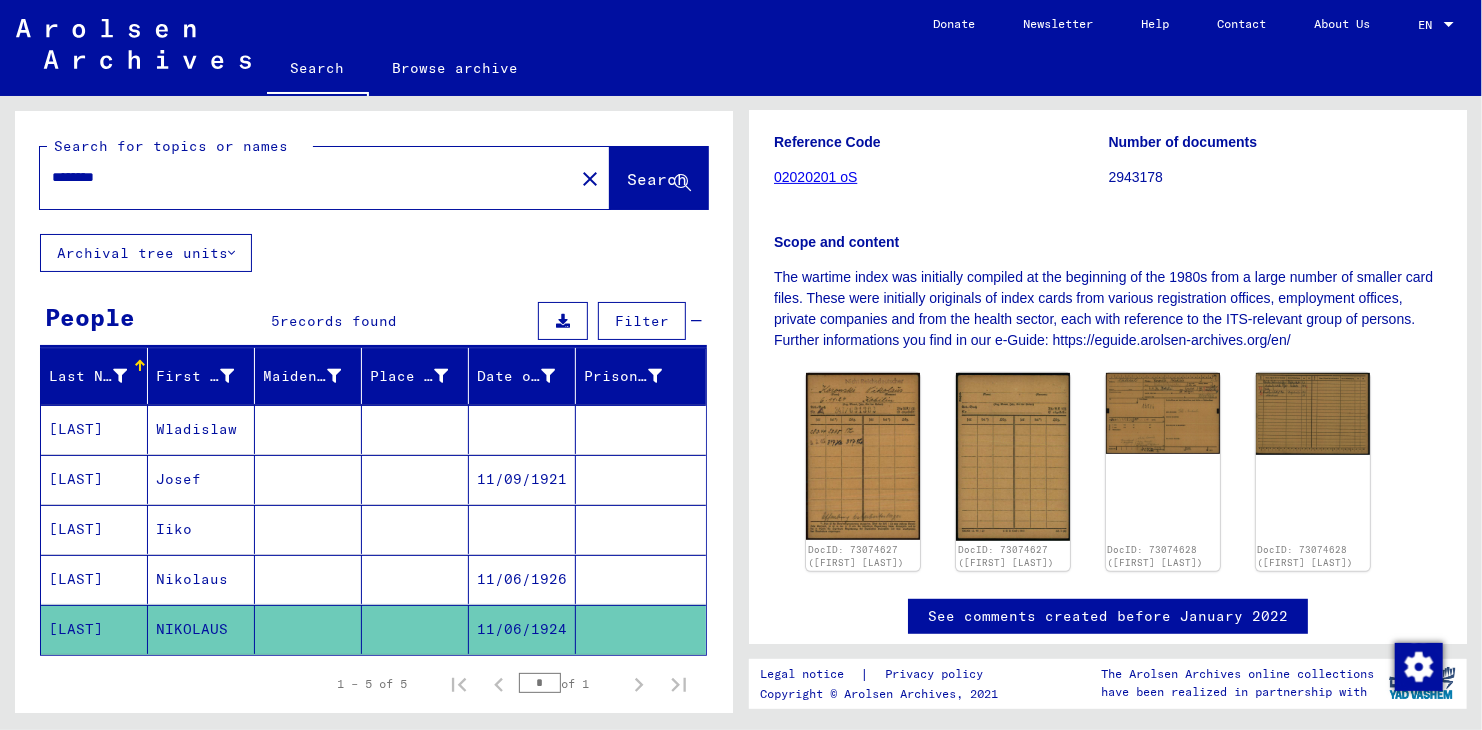 scroll, scrollTop: 400, scrollLeft: 0, axis: vertical 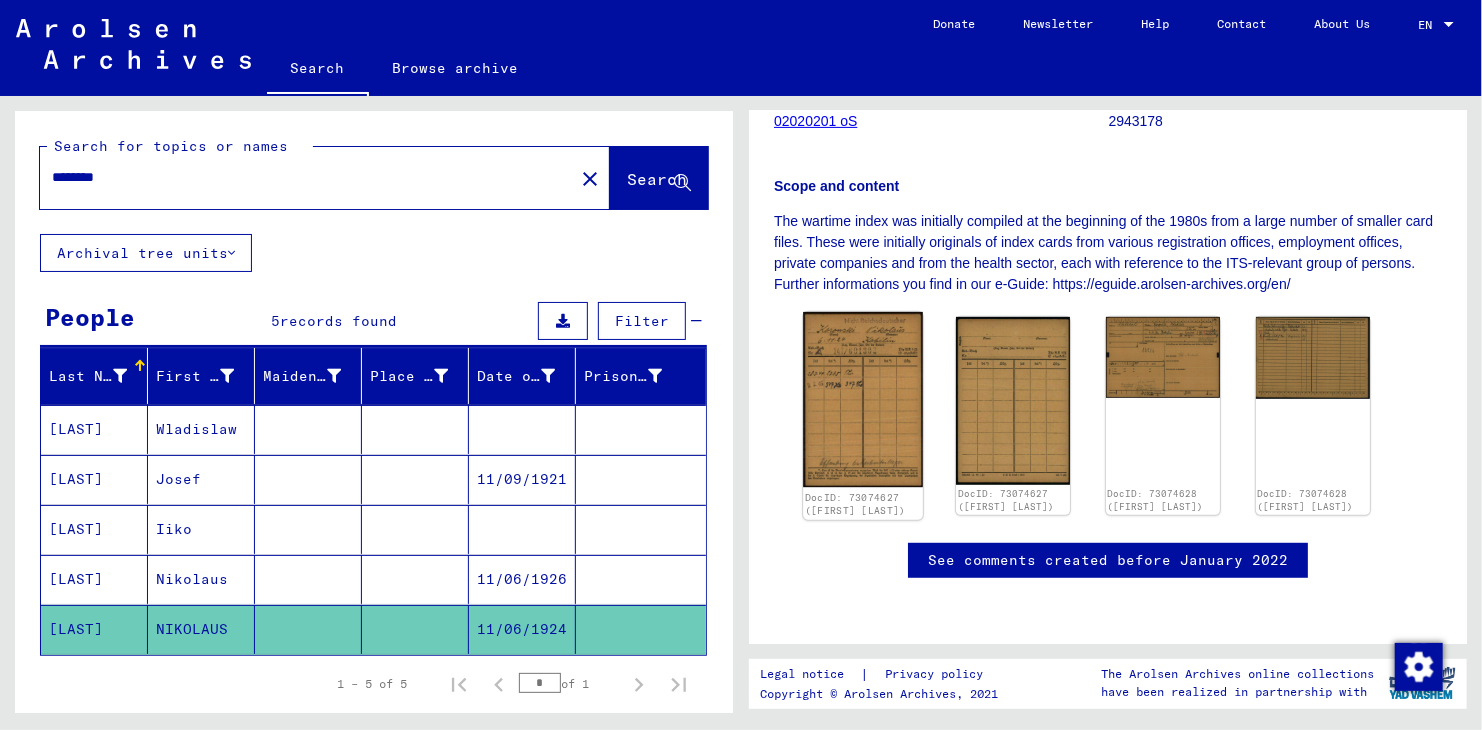 click 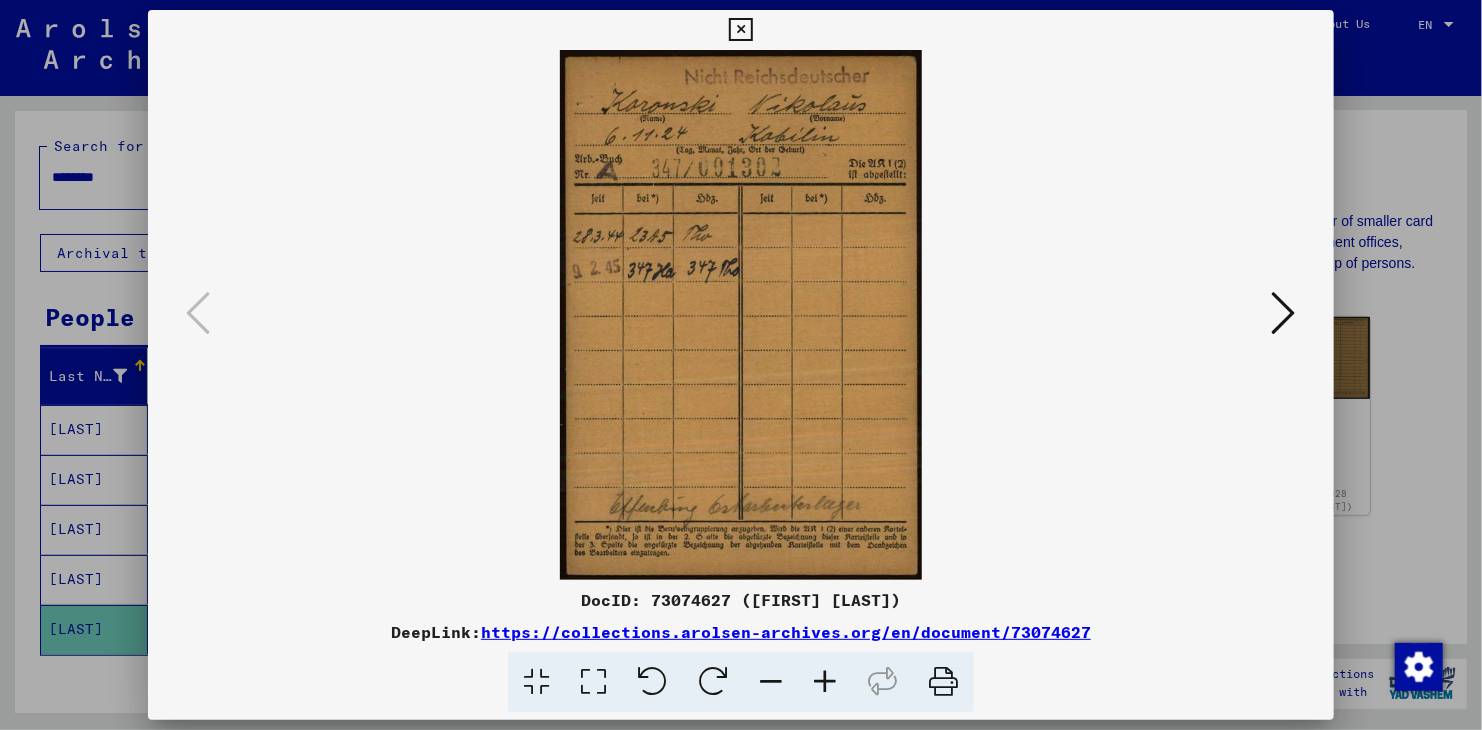 click at bounding box center (741, 315) 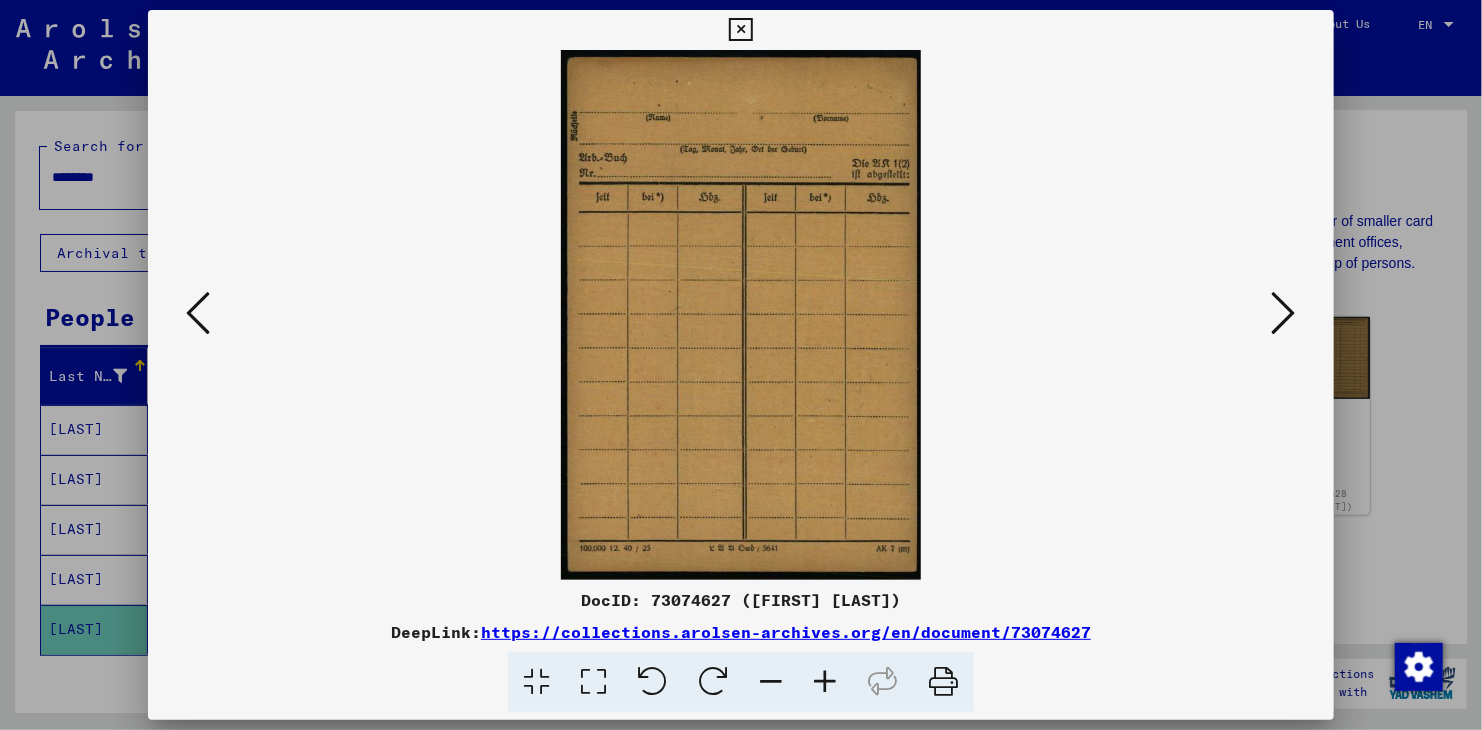 click at bounding box center (1284, 313) 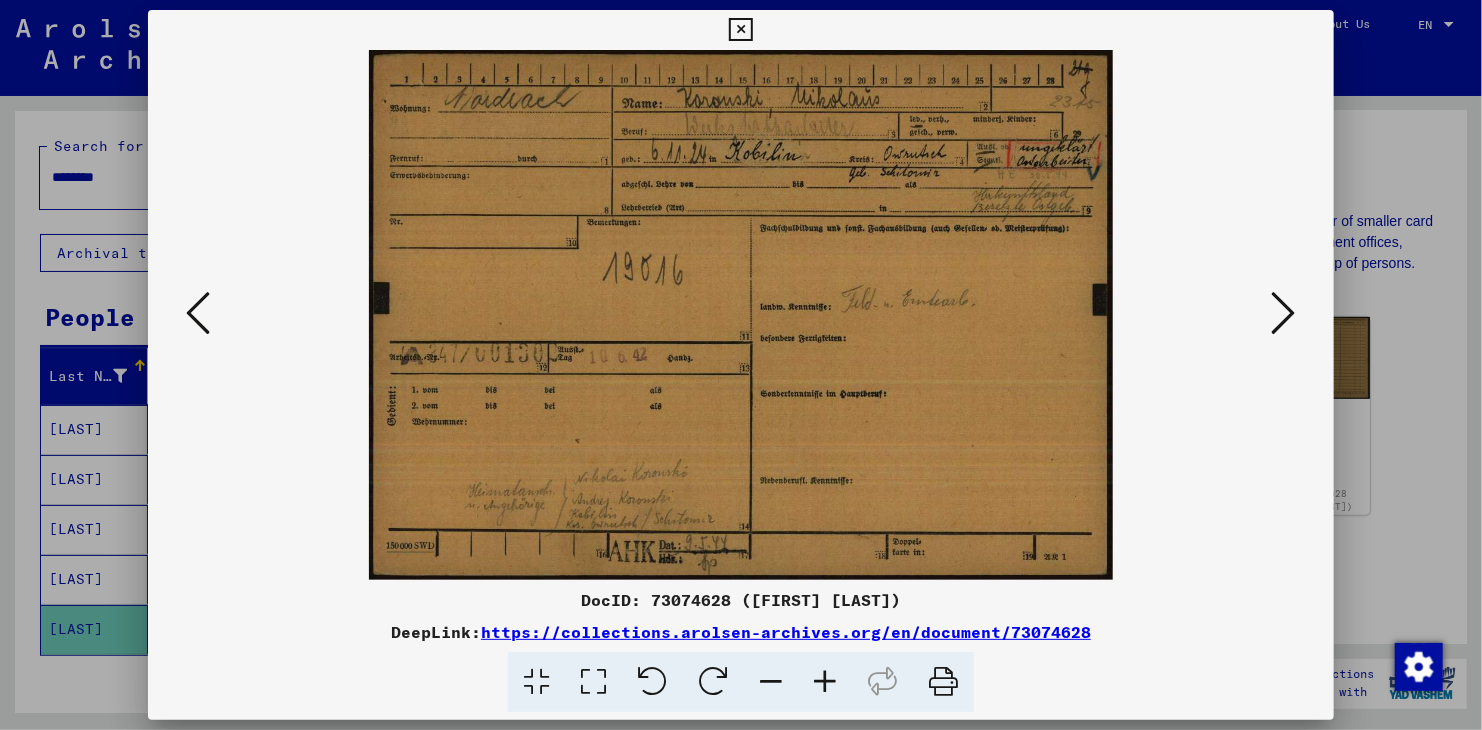 click at bounding box center [741, 315] 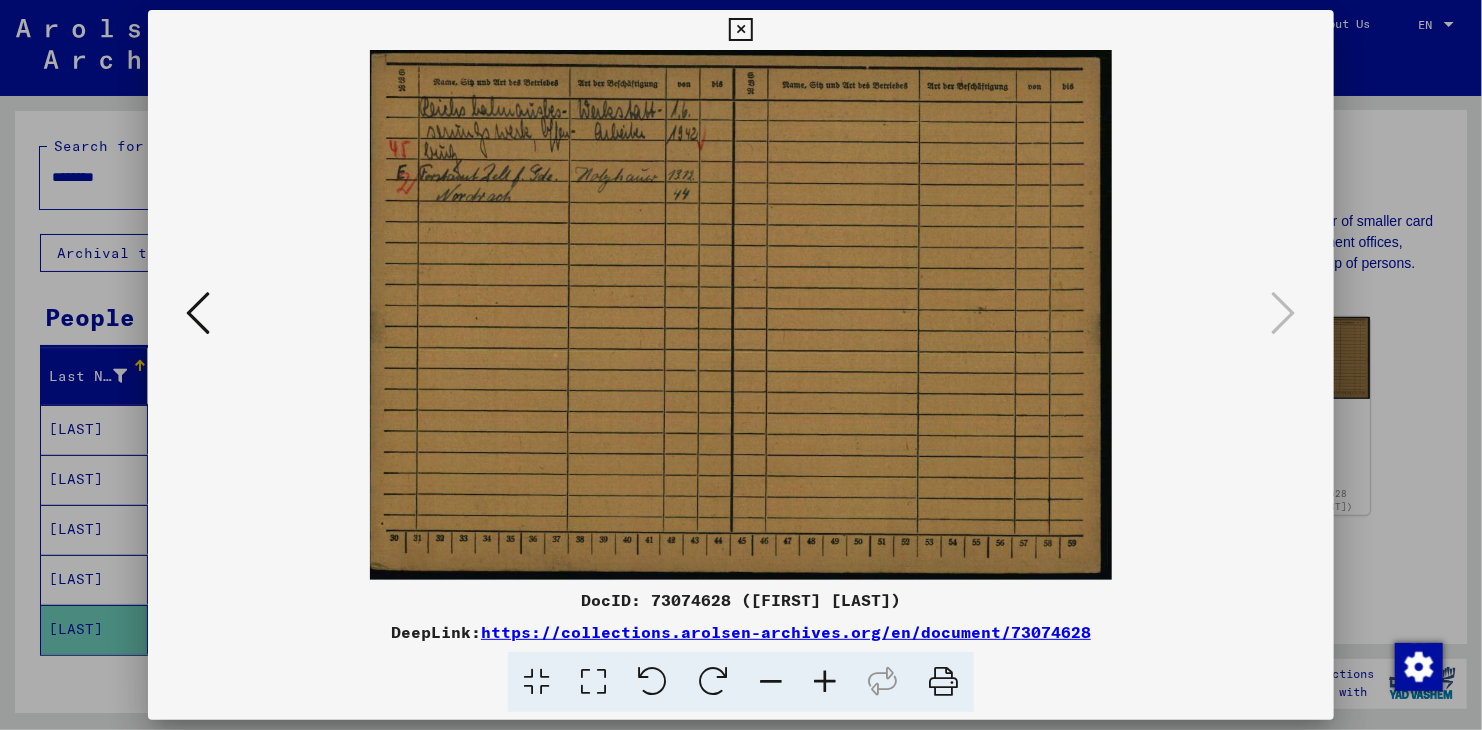 click at bounding box center (741, 365) 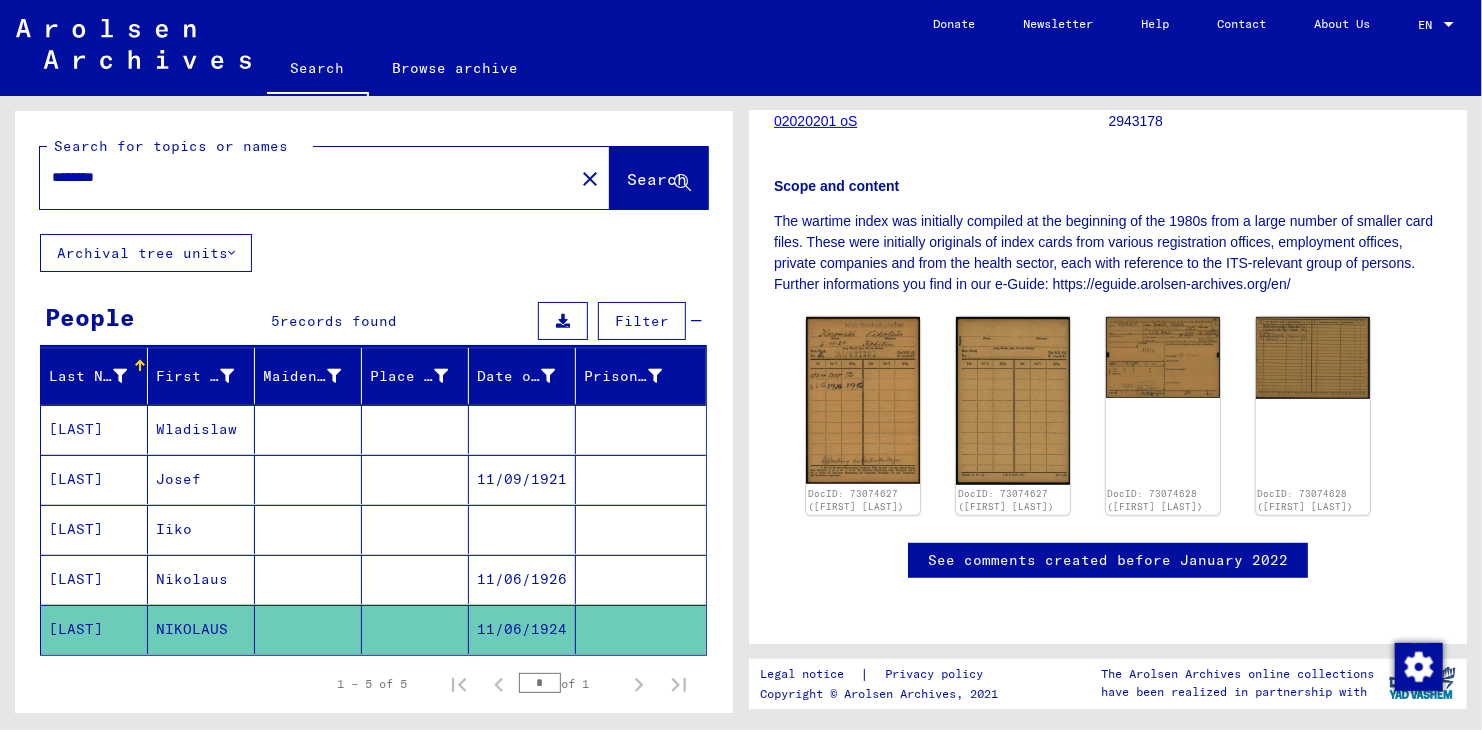 click at bounding box center [308, 529] 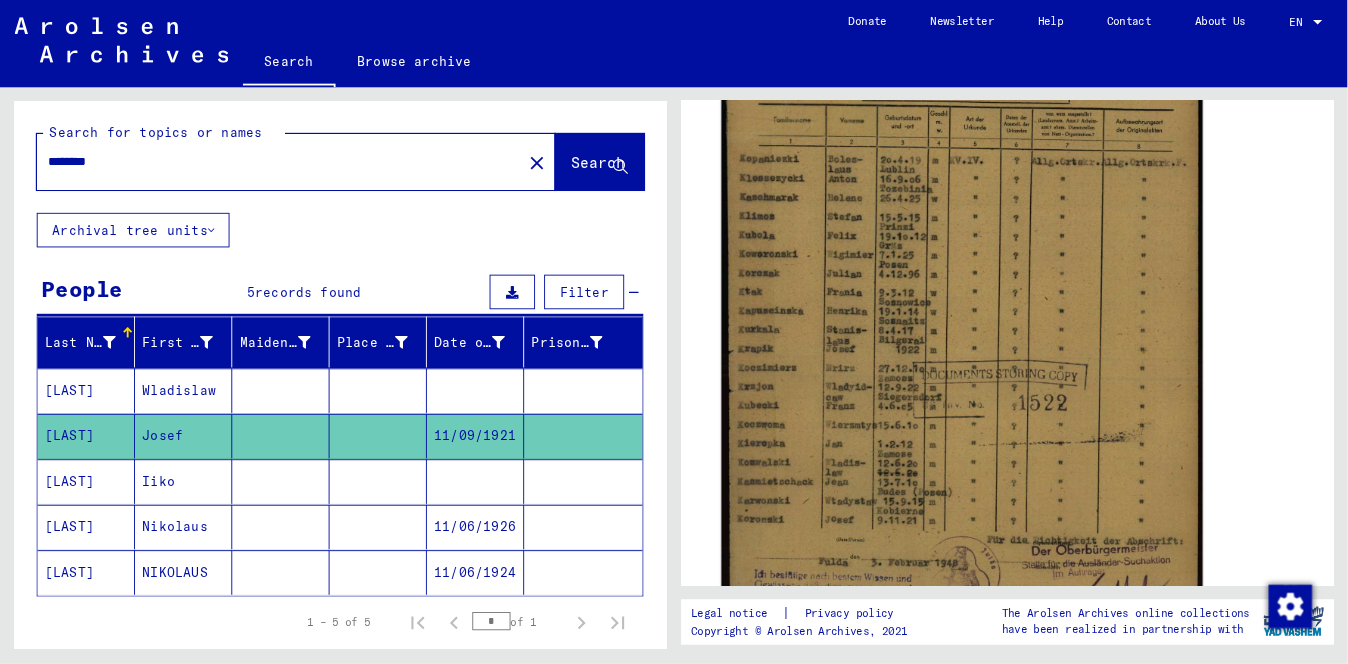 scroll, scrollTop: 500, scrollLeft: 0, axis: vertical 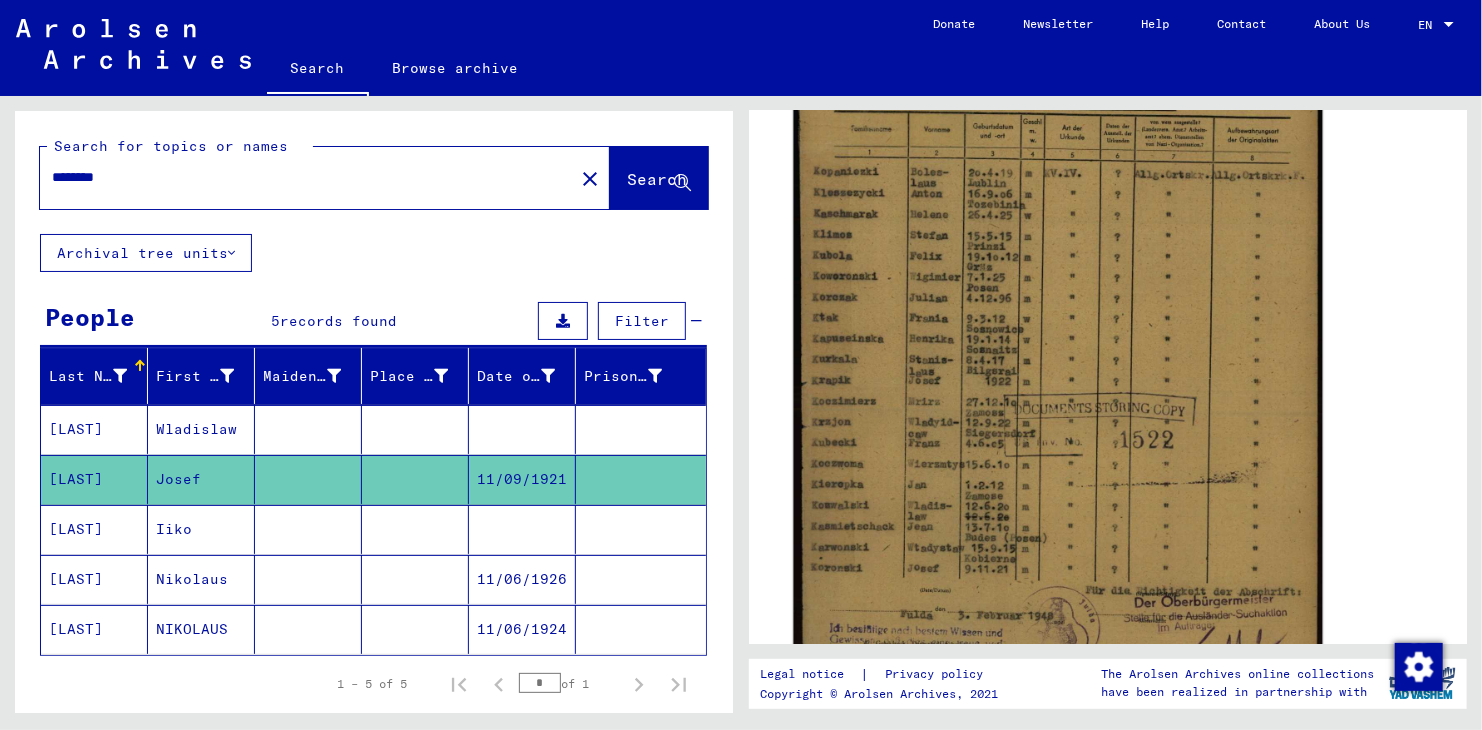 click 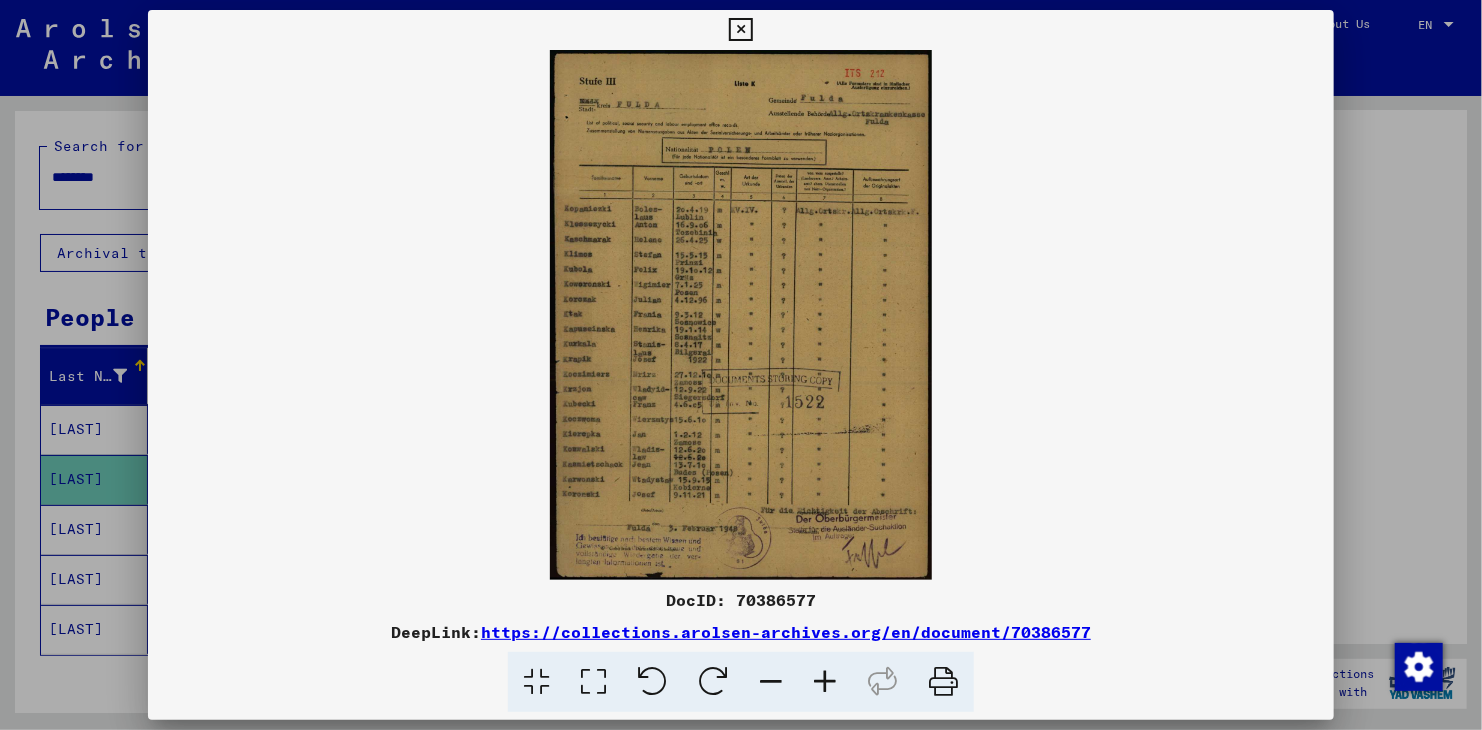 click at bounding box center (741, 315) 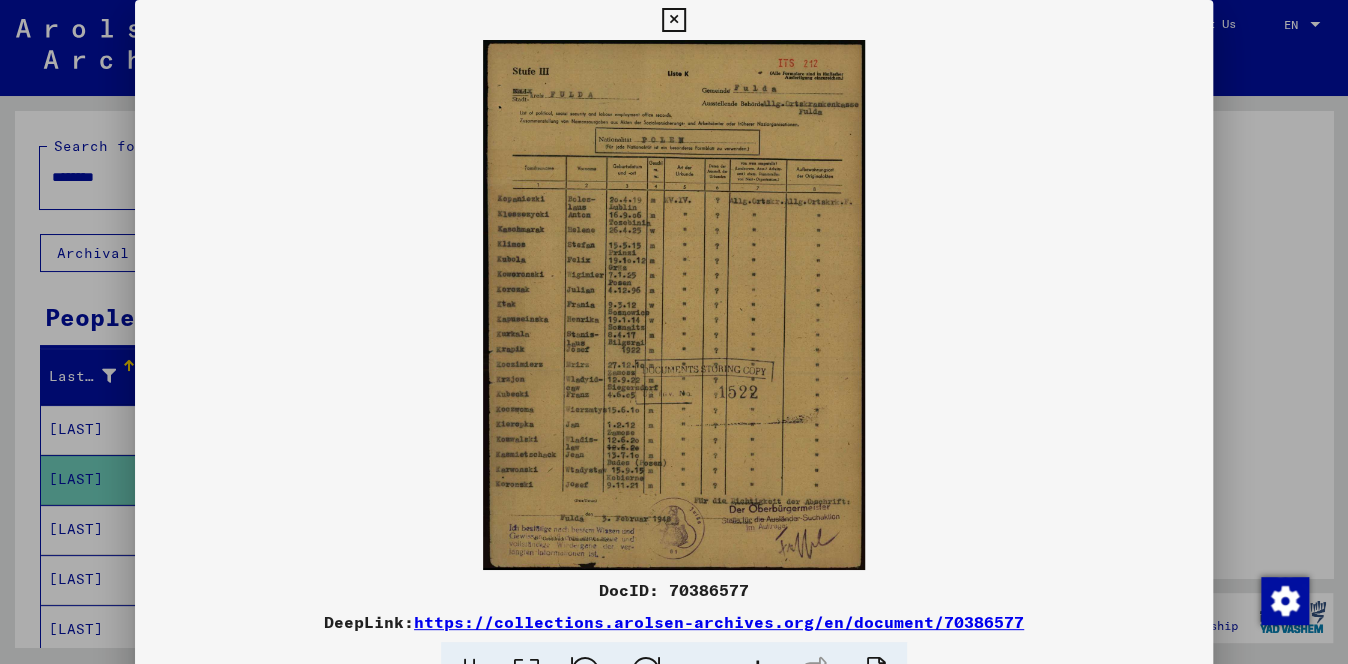 scroll, scrollTop: 500, scrollLeft: 0, axis: vertical 